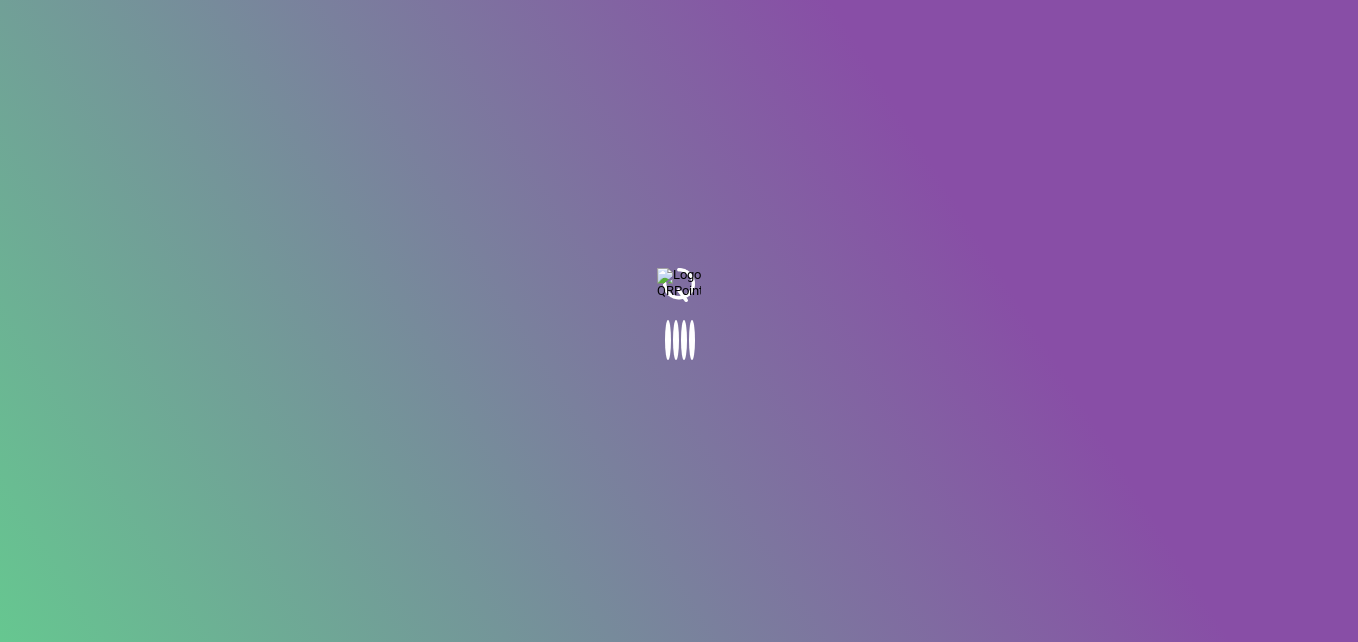 scroll, scrollTop: 0, scrollLeft: 0, axis: both 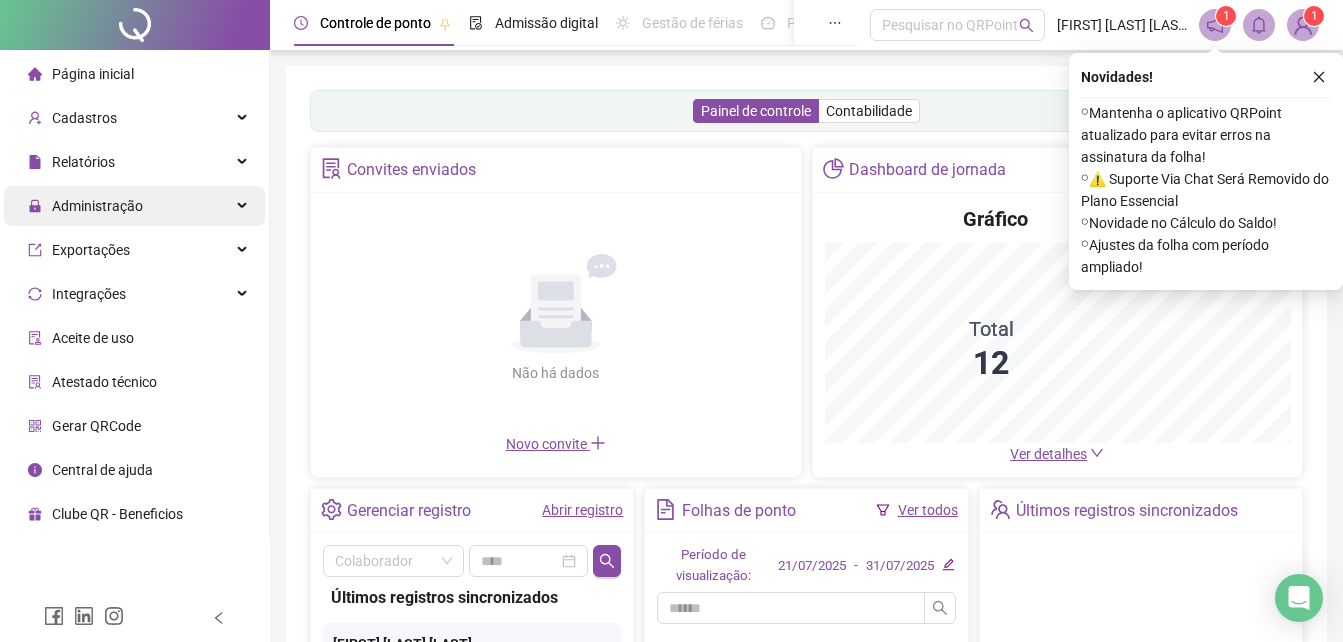 click on "Administração" at bounding box center (97, 206) 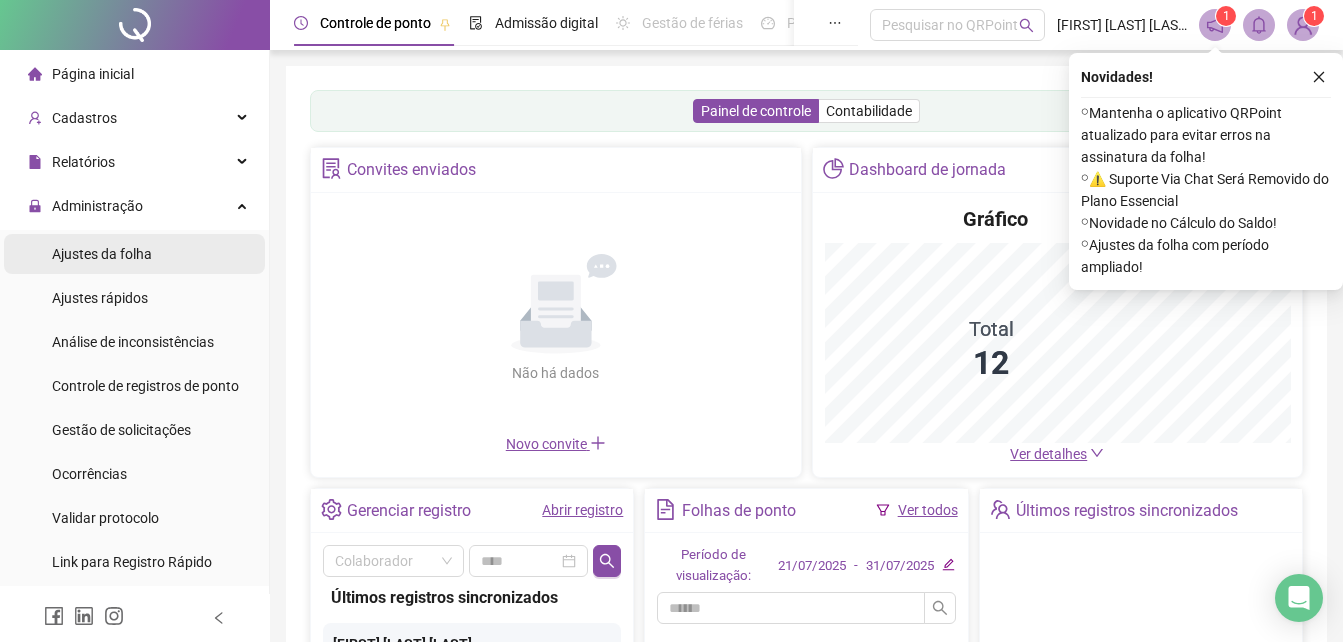 click on "Ajustes da folha" at bounding box center (102, 254) 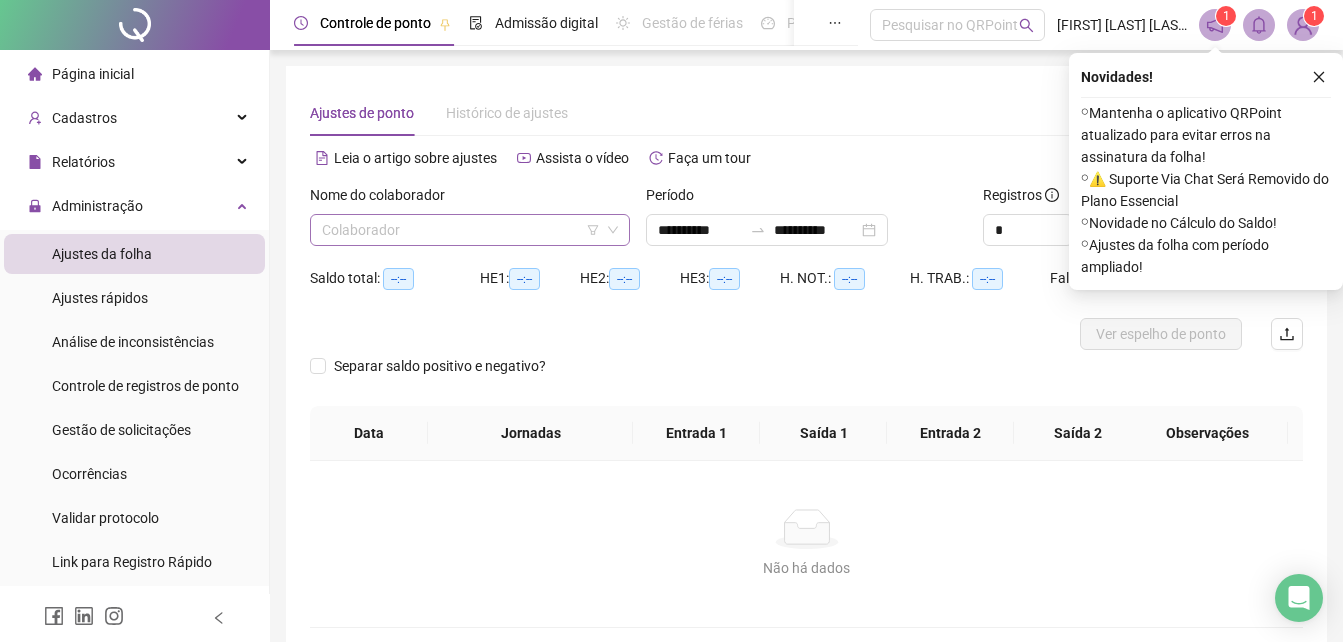 click at bounding box center [461, 230] 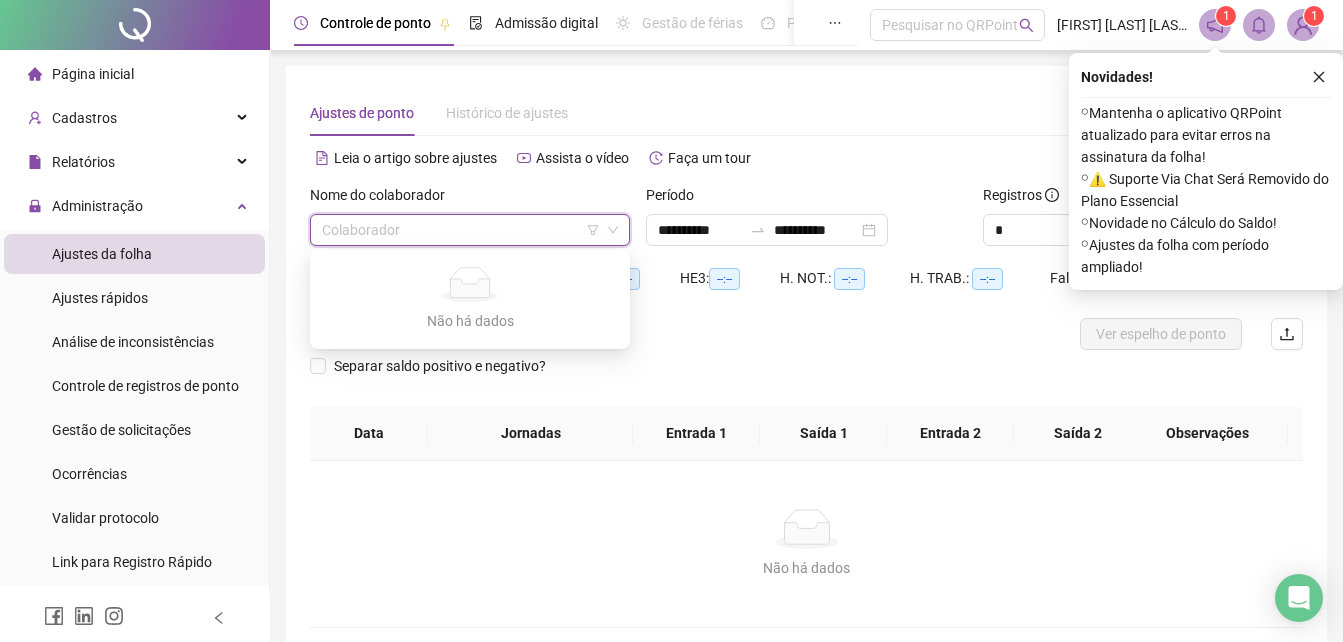 click at bounding box center [461, 230] 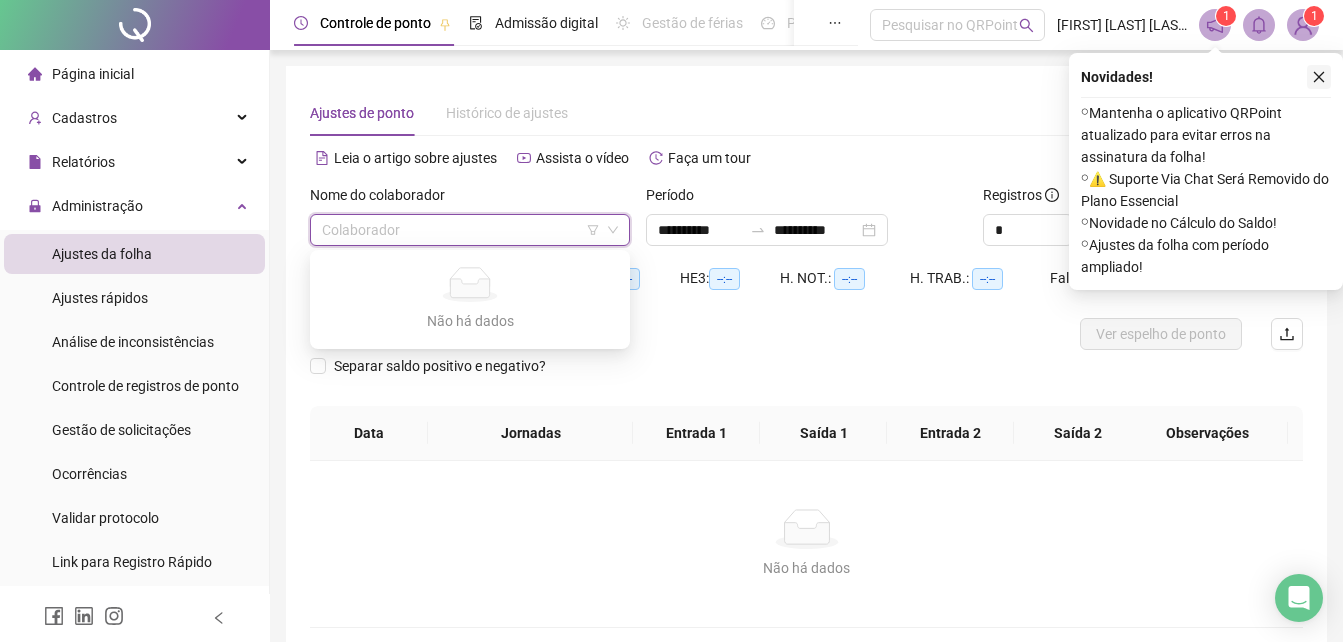click 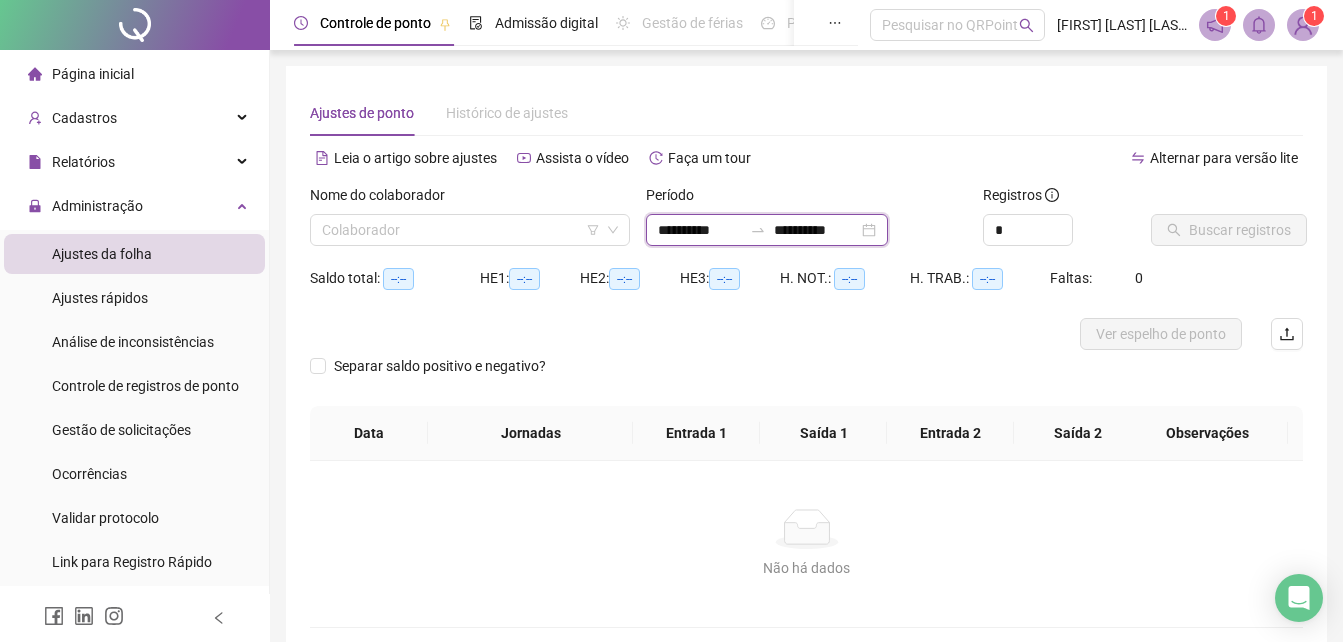 click on "**********" at bounding box center [700, 230] 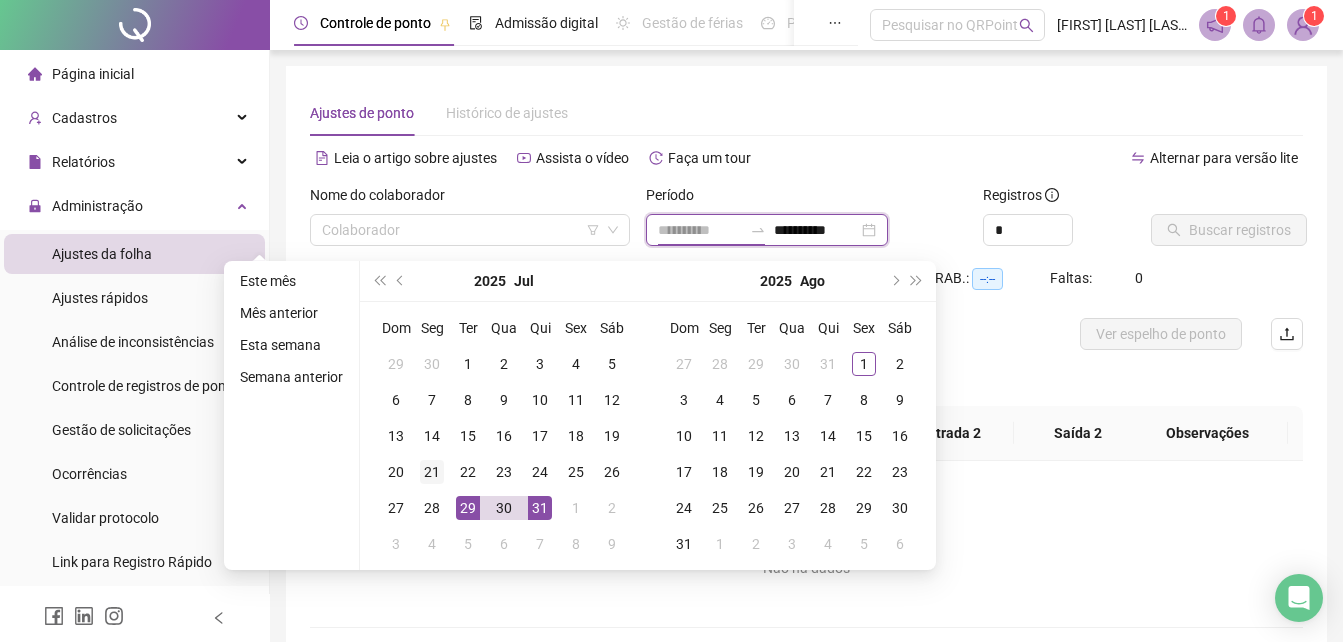 type on "**********" 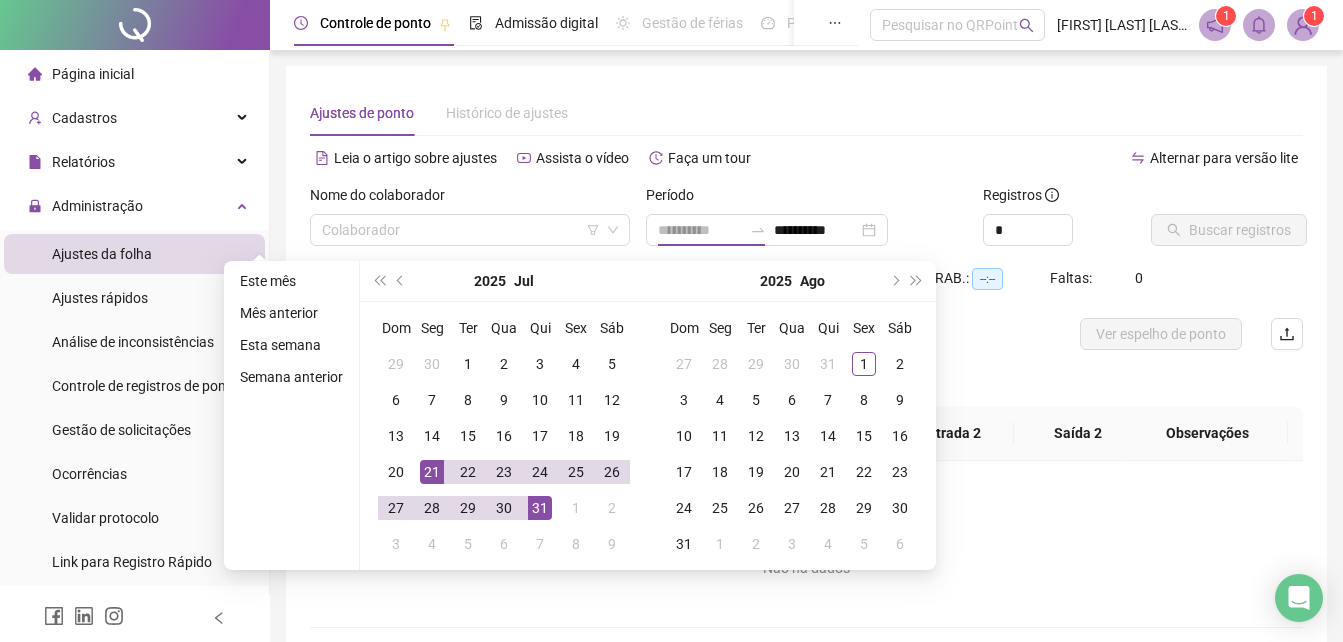 click on "21" at bounding box center (432, 472) 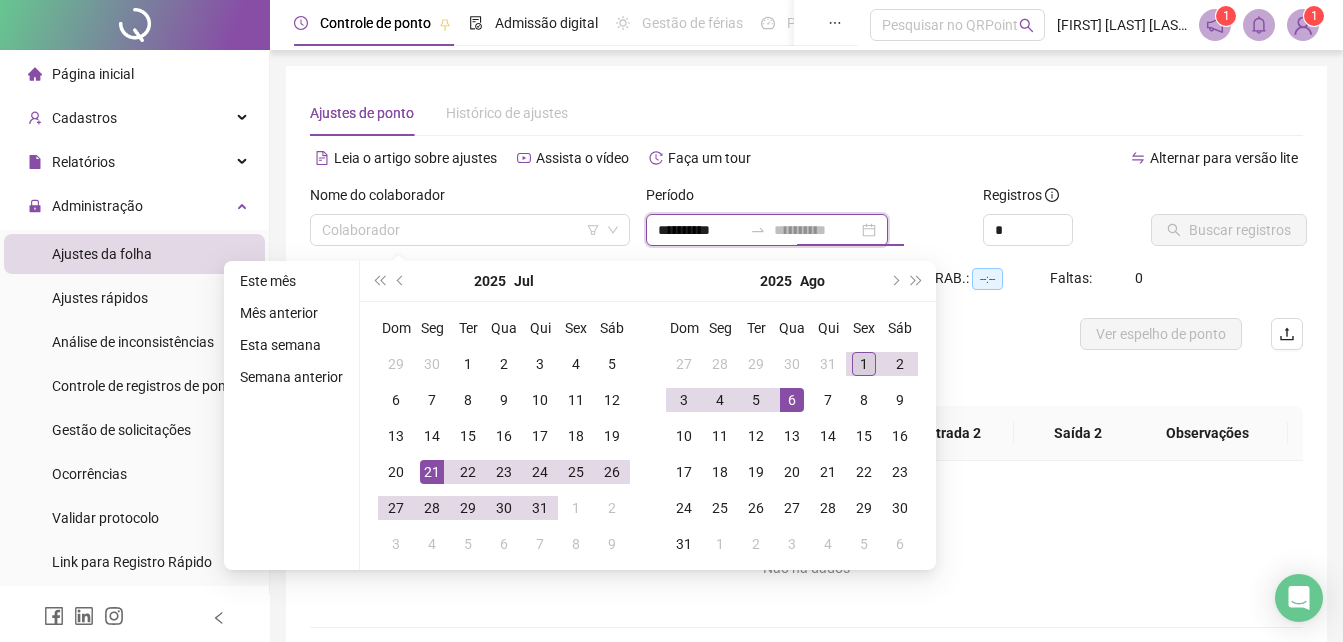type on "**********" 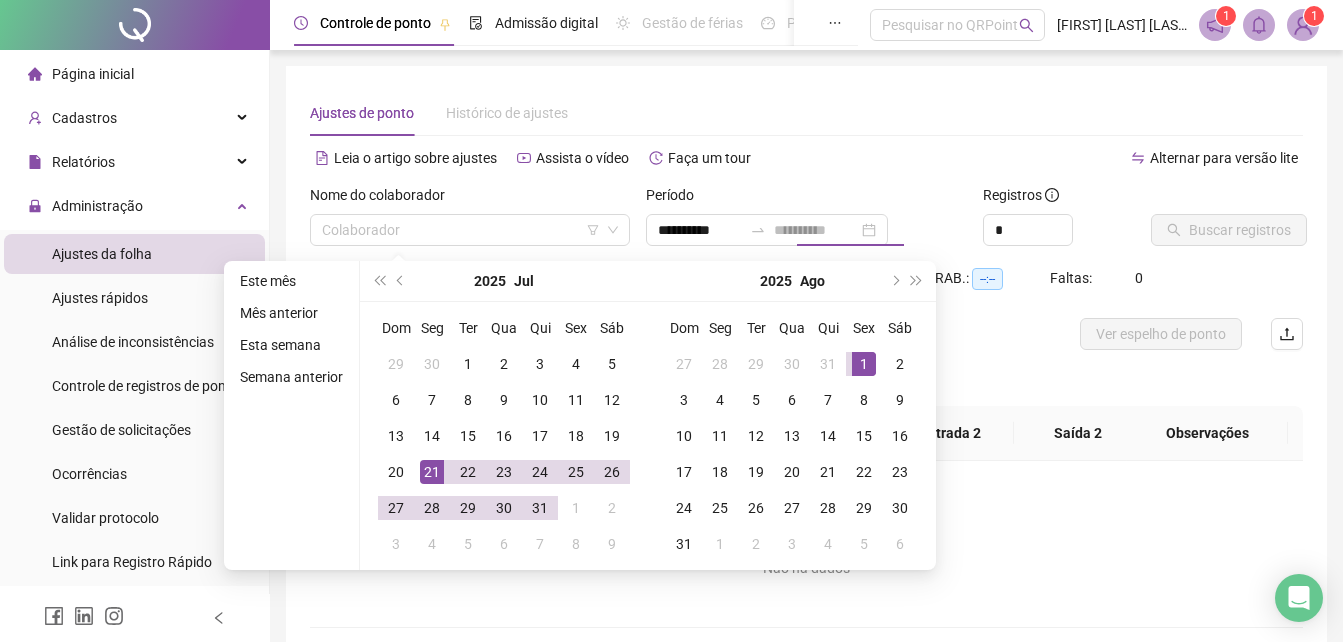 click on "1" at bounding box center [864, 364] 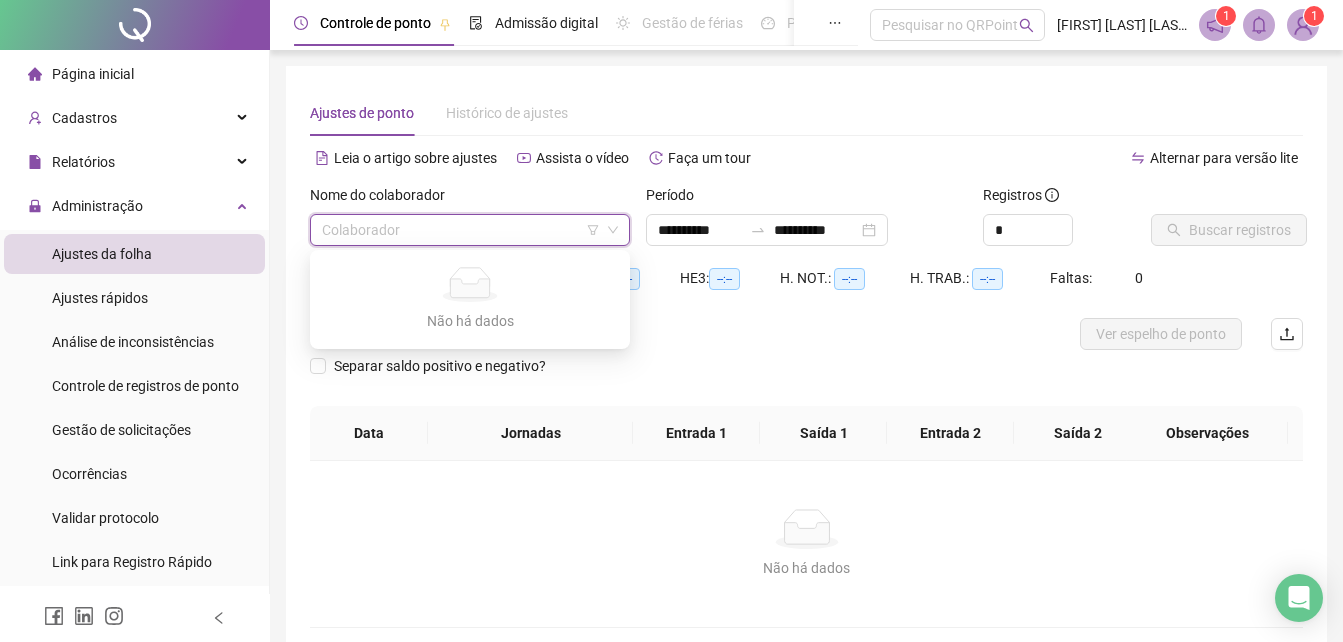 click at bounding box center [461, 230] 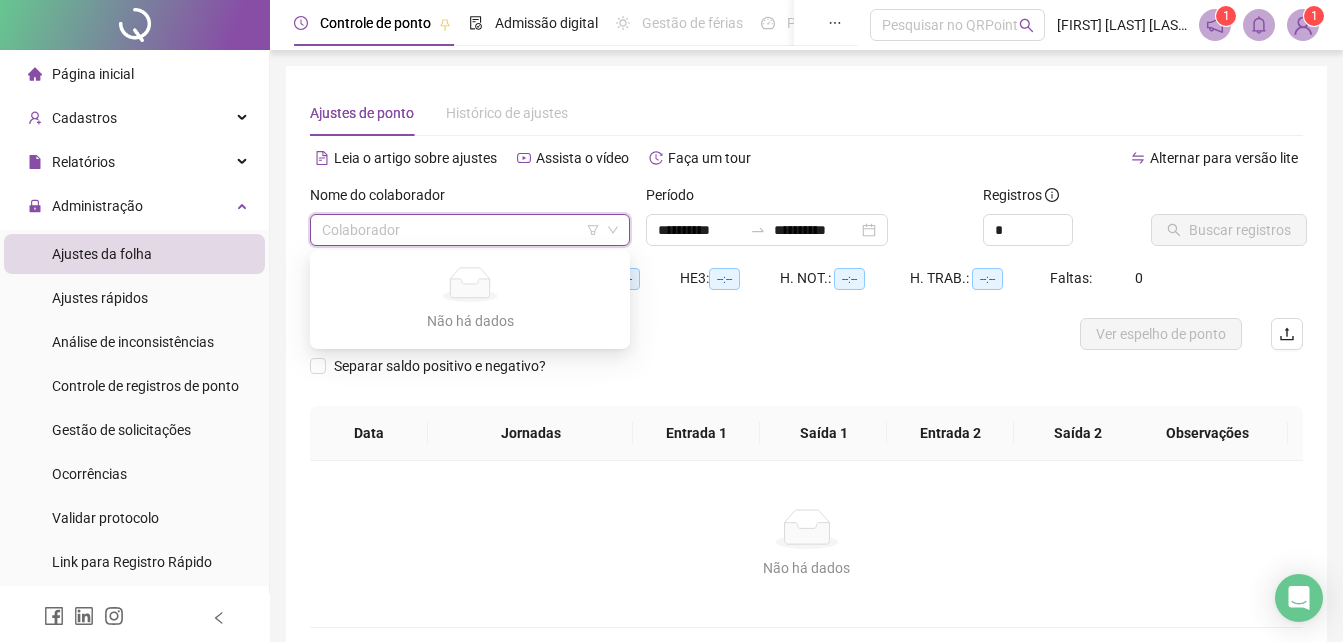 click on "Período" at bounding box center [806, 199] 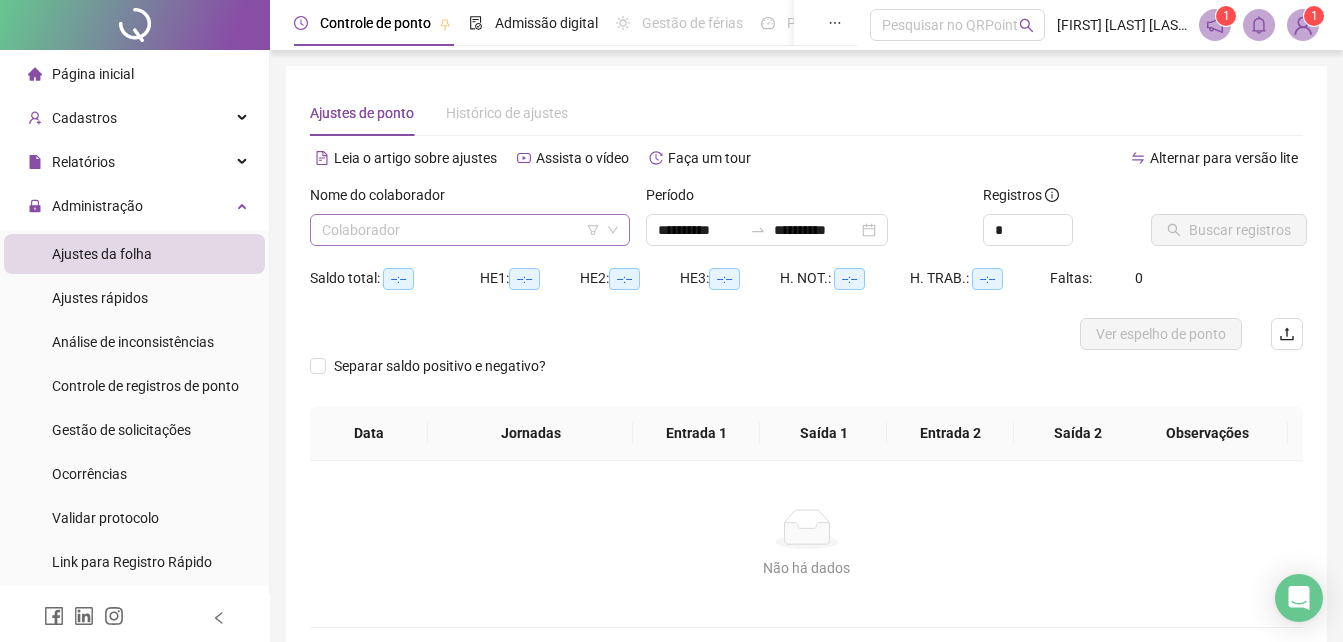 click at bounding box center (461, 230) 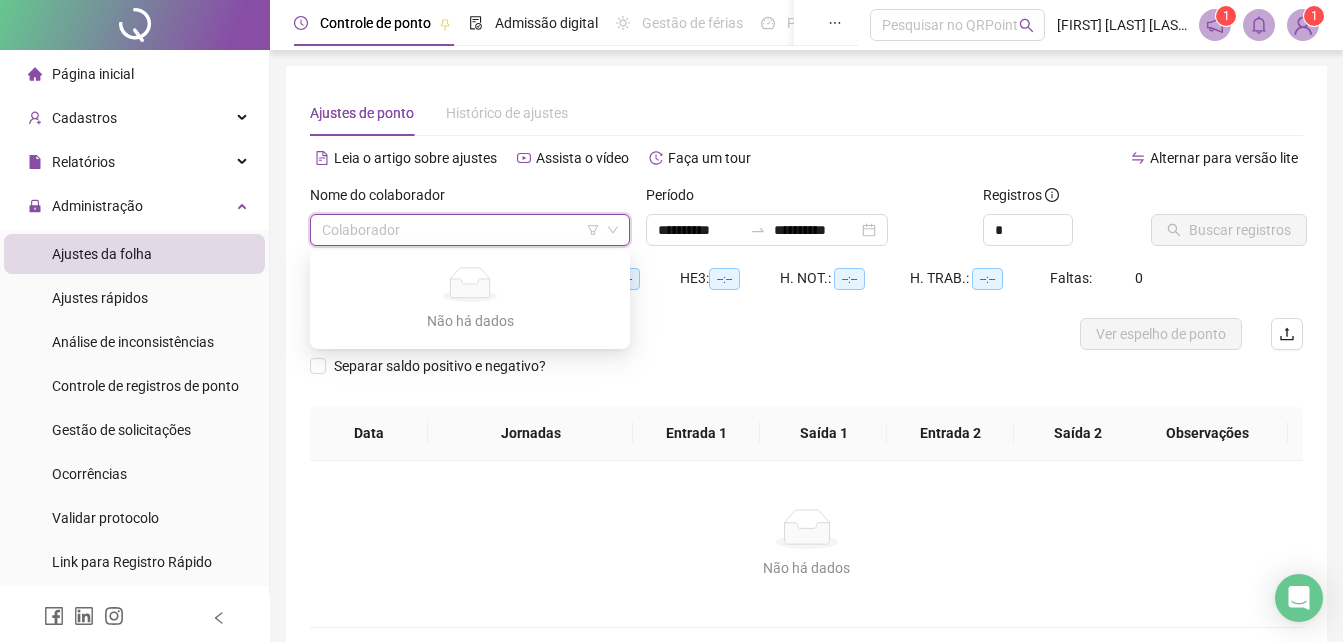 click at bounding box center [461, 230] 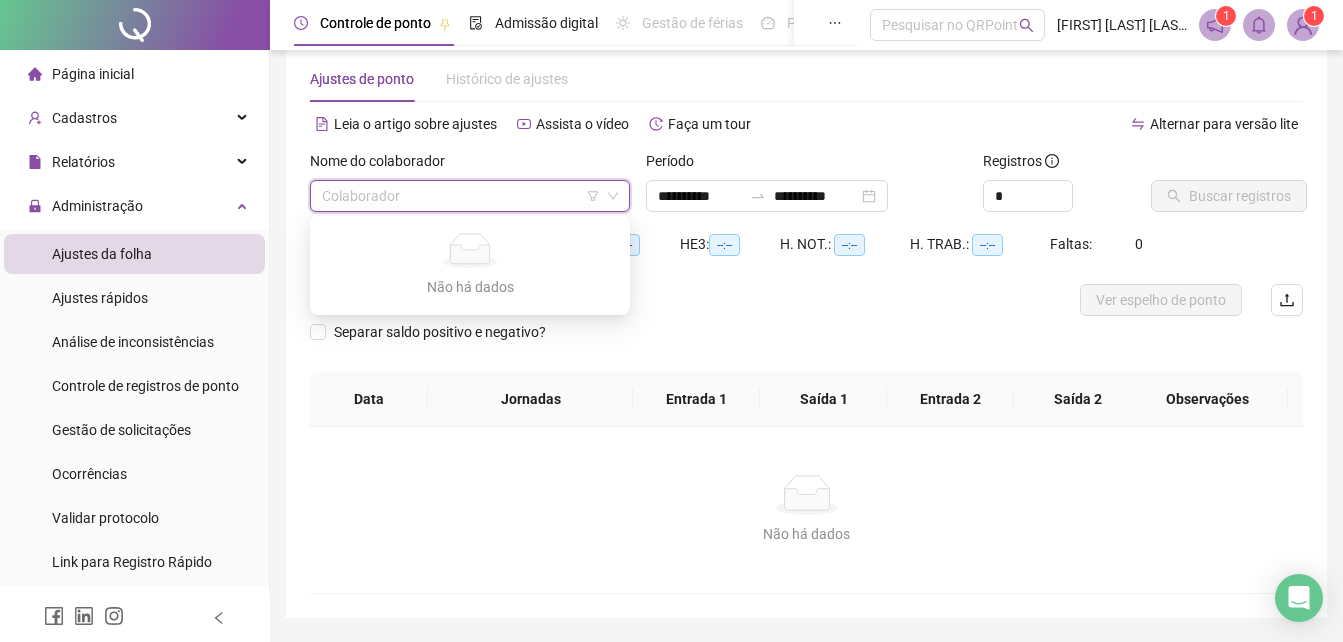 scroll, scrollTop: 0, scrollLeft: 0, axis: both 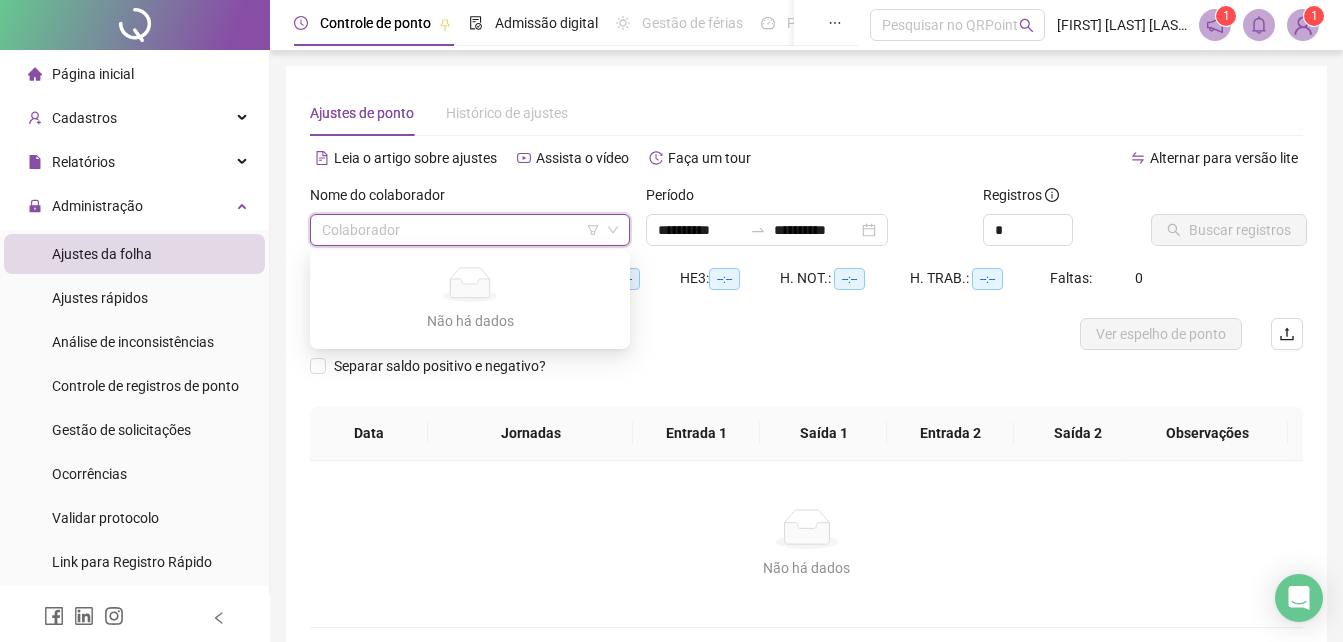 click at bounding box center (461, 230) 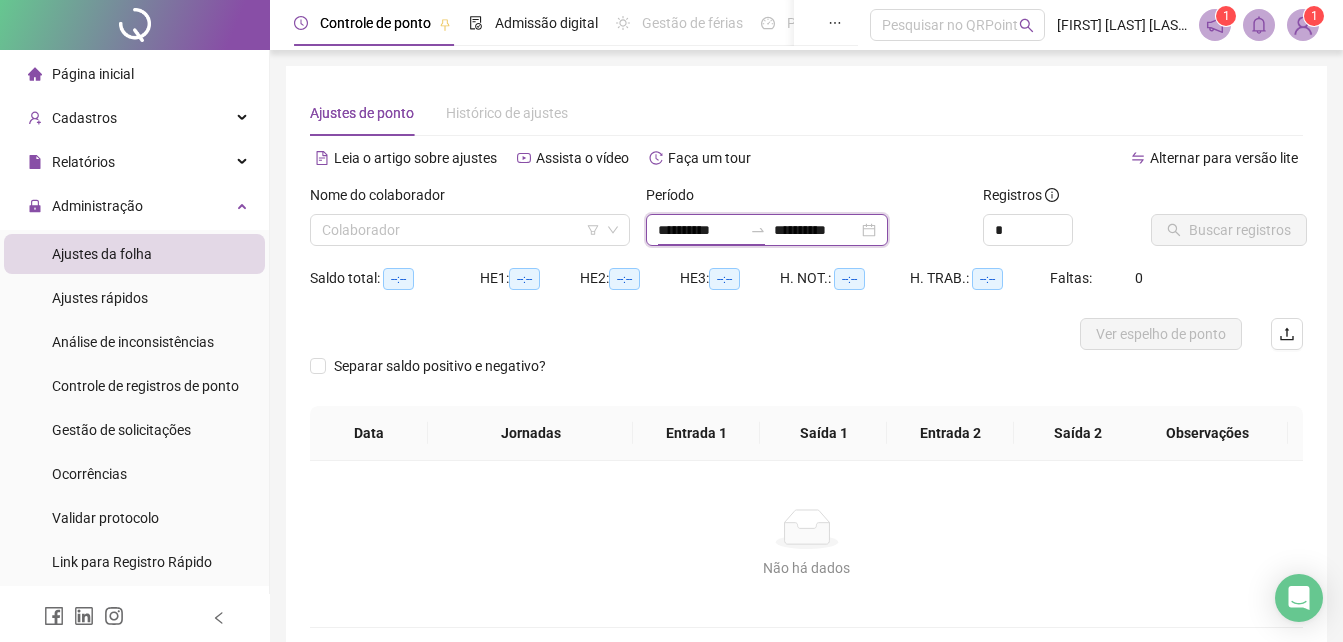 click on "**********" at bounding box center [700, 230] 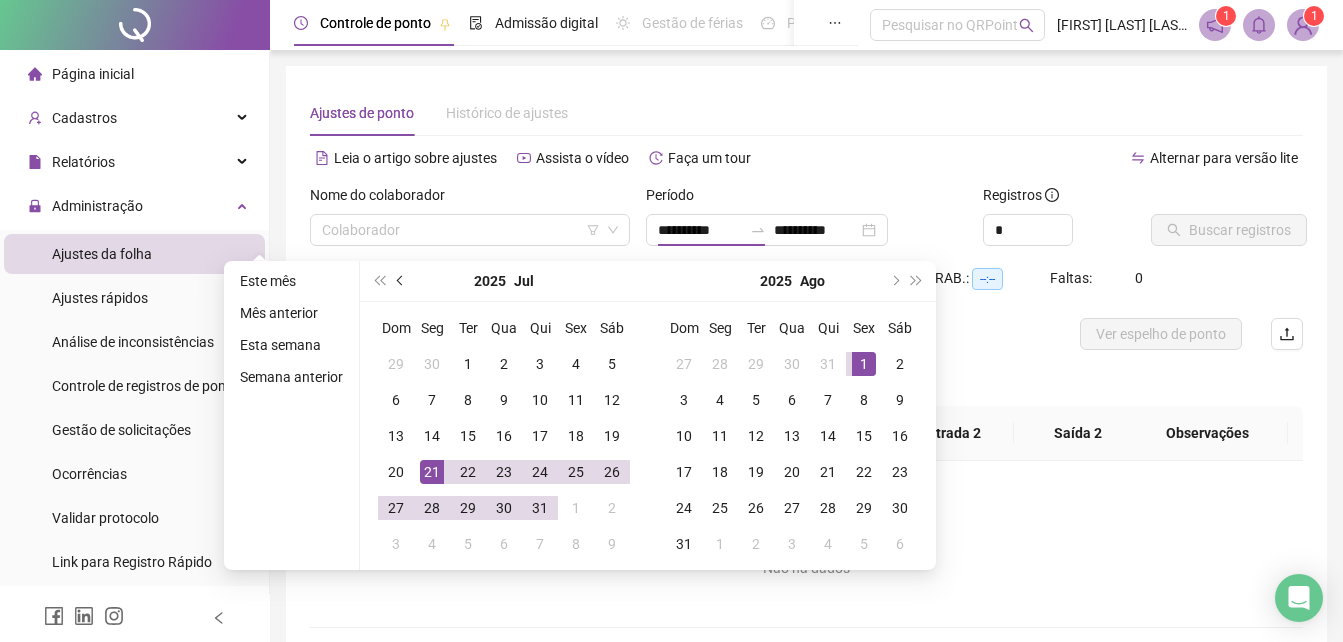 click at bounding box center (401, 281) 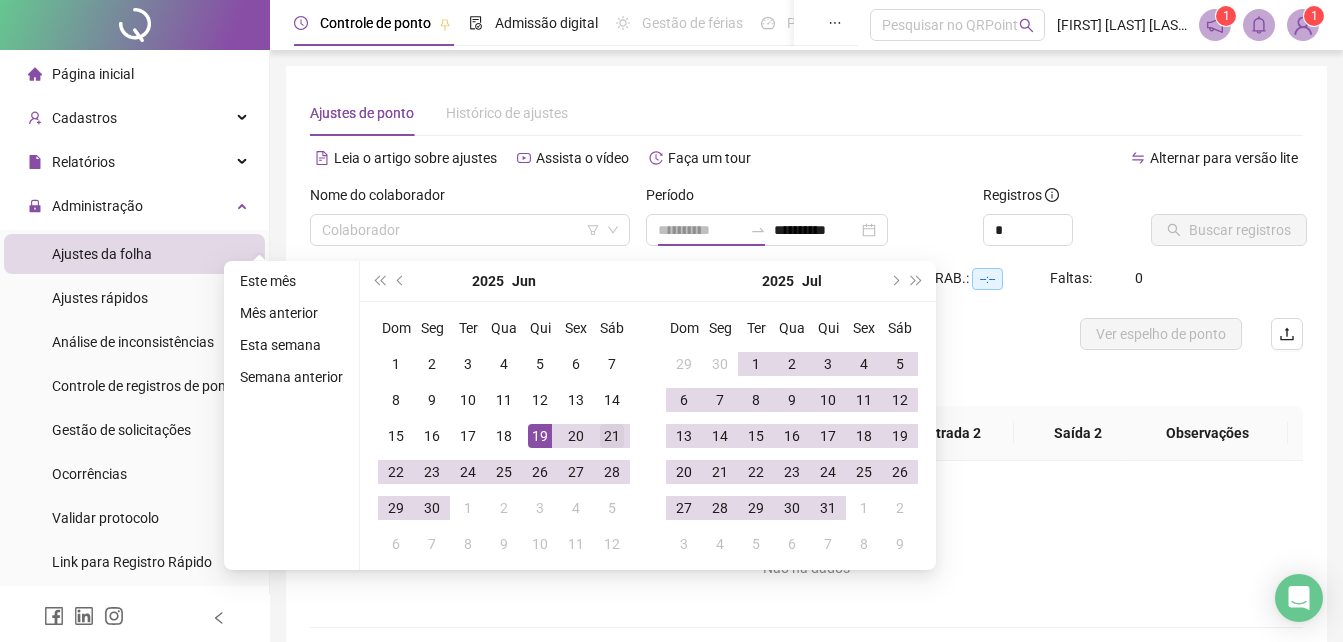 type on "**********" 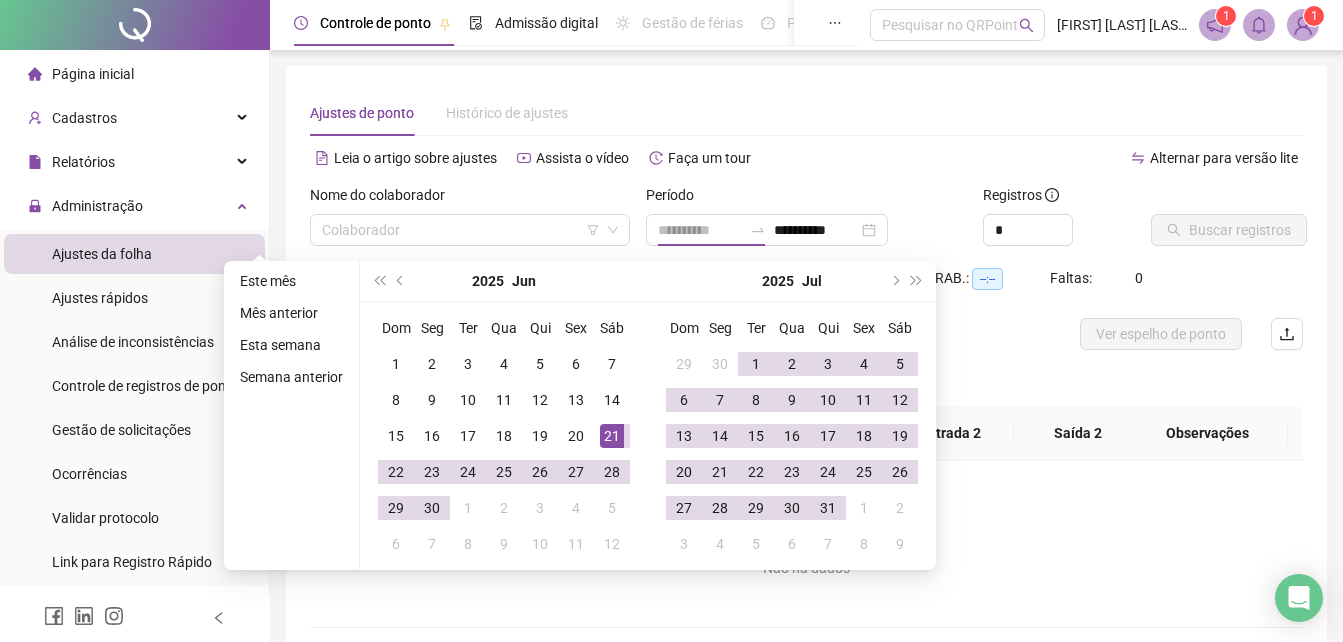 click on "21" at bounding box center [612, 436] 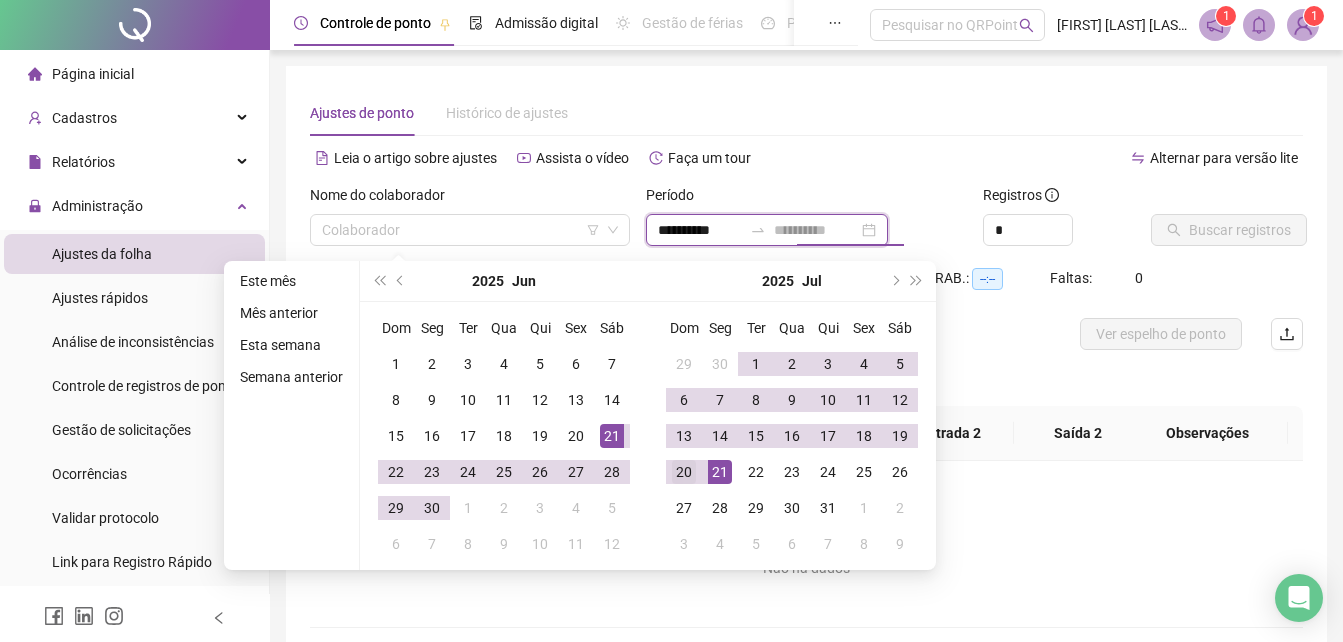 type on "**********" 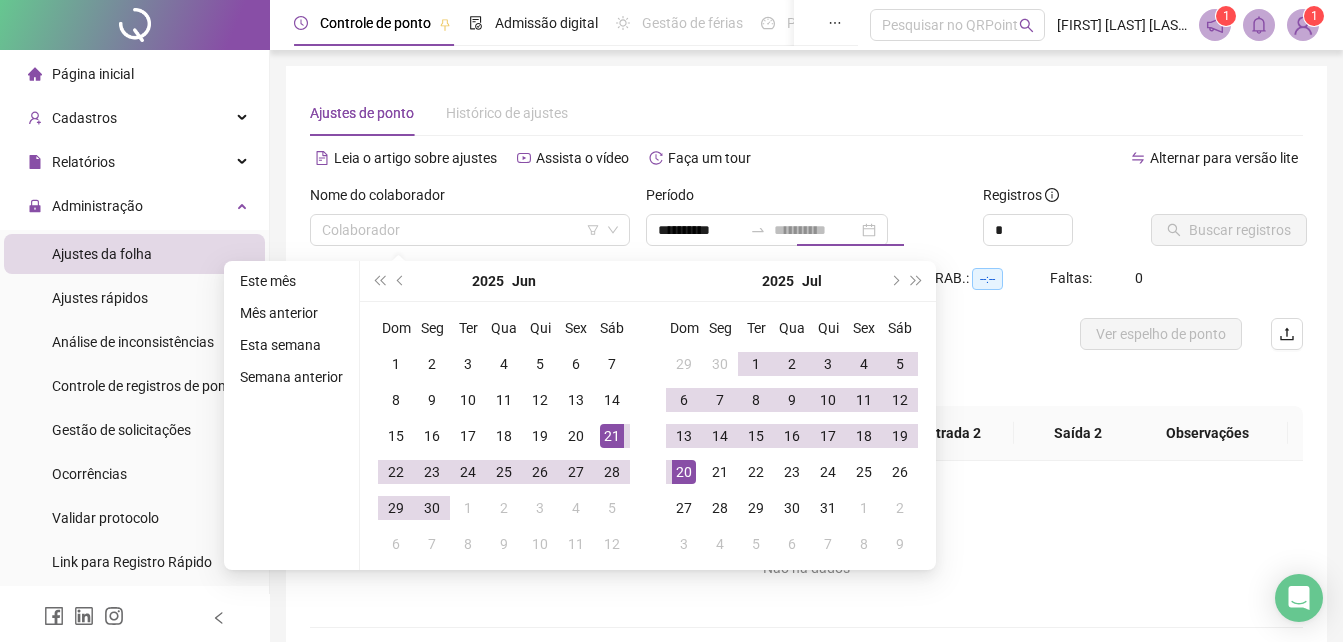 click on "20" at bounding box center [684, 472] 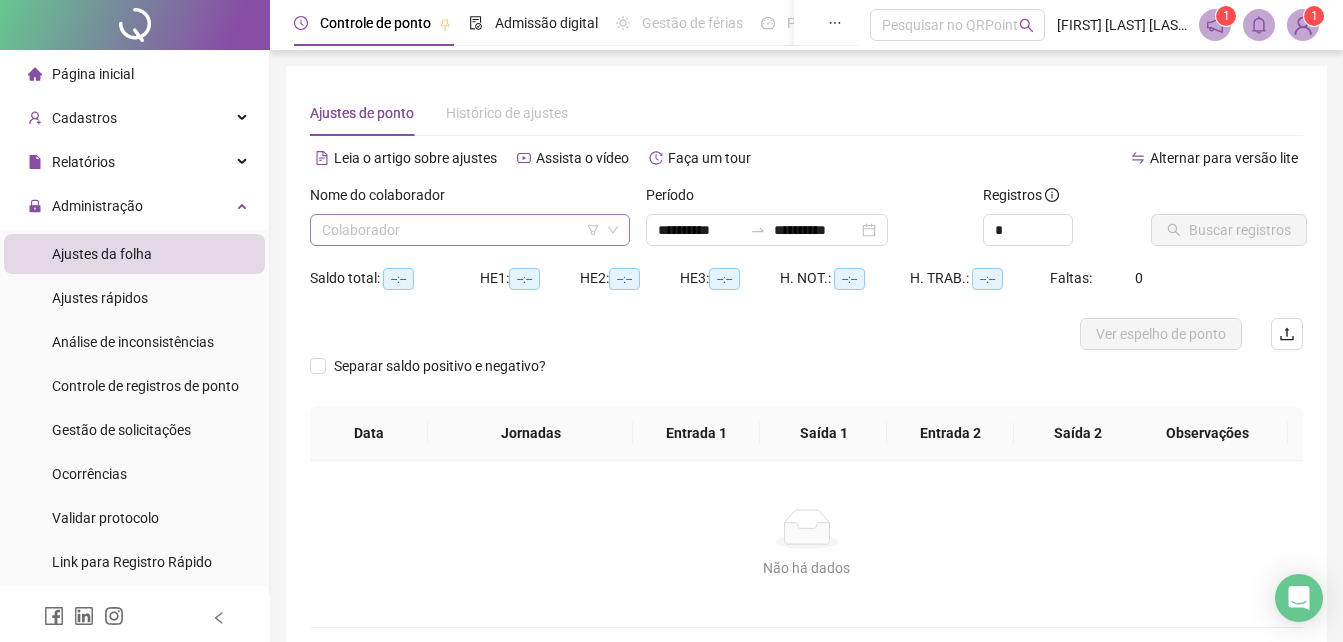 click at bounding box center (461, 230) 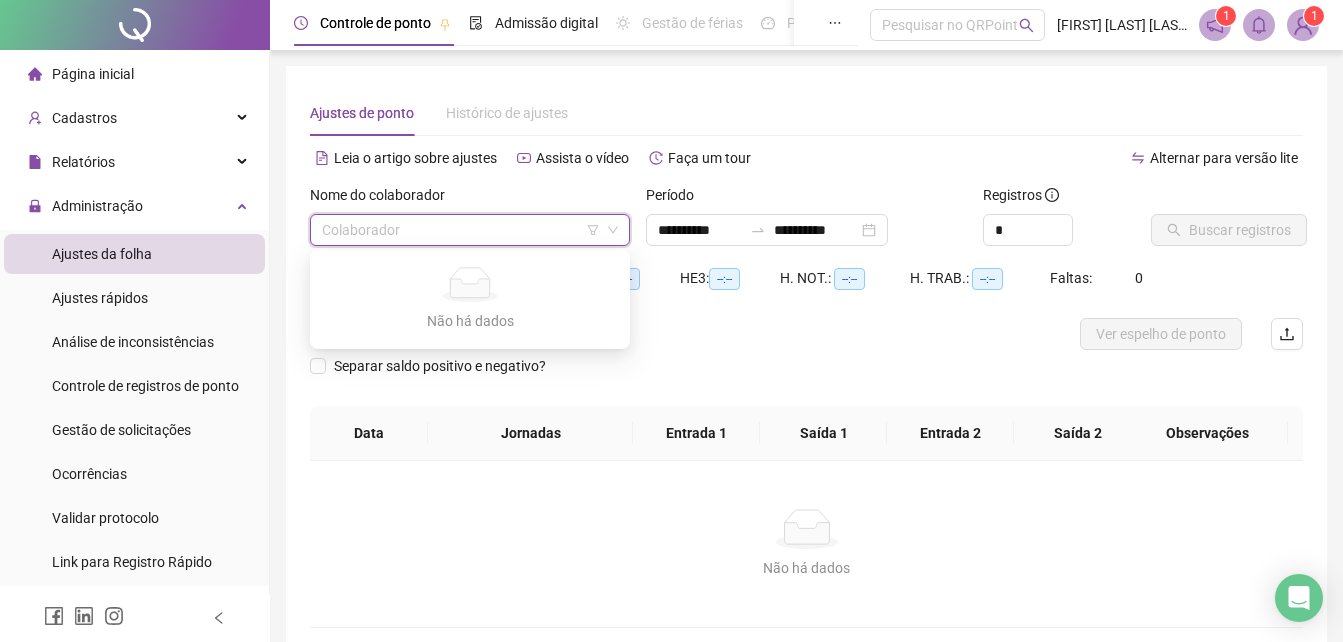 click on "Separar saldo positivo e negativo?" at bounding box center [806, 378] 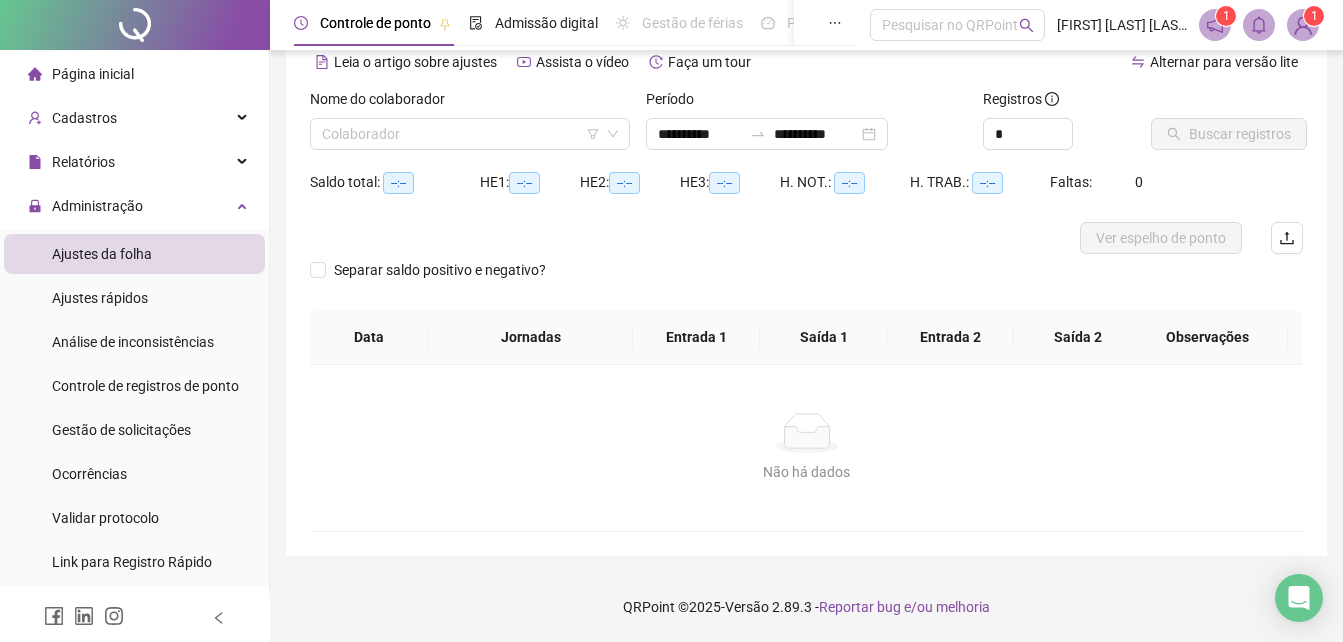 scroll, scrollTop: 0, scrollLeft: 0, axis: both 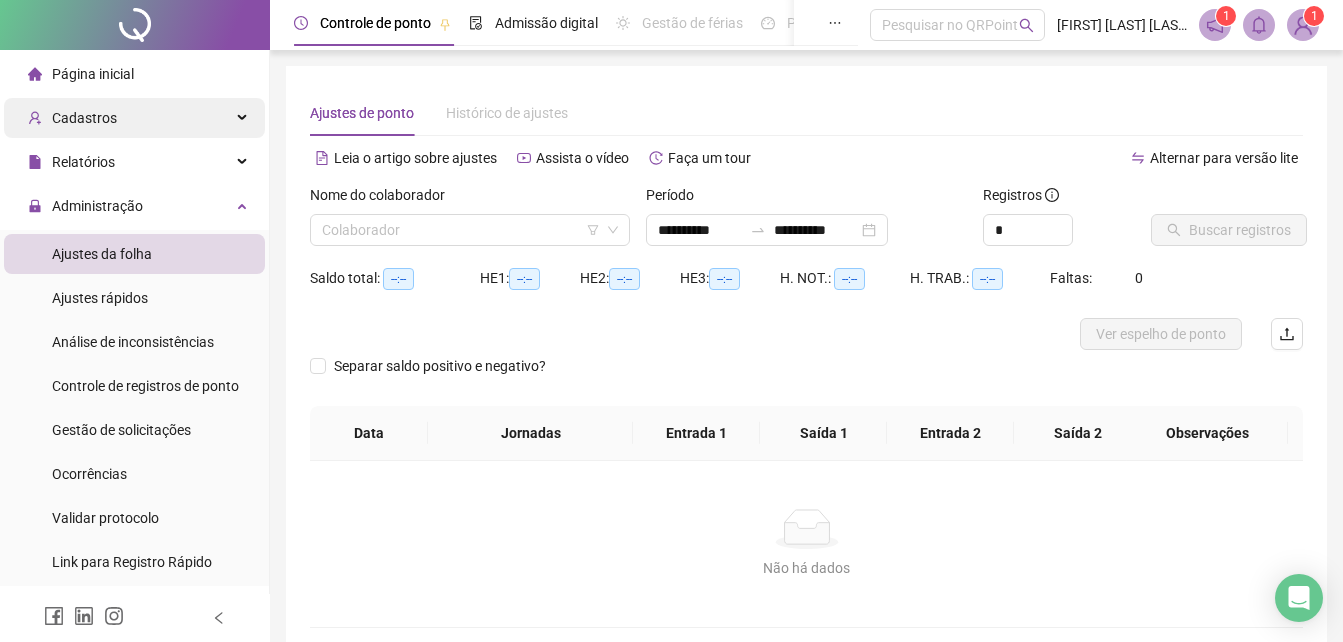 click on "Cadastros" at bounding box center [84, 118] 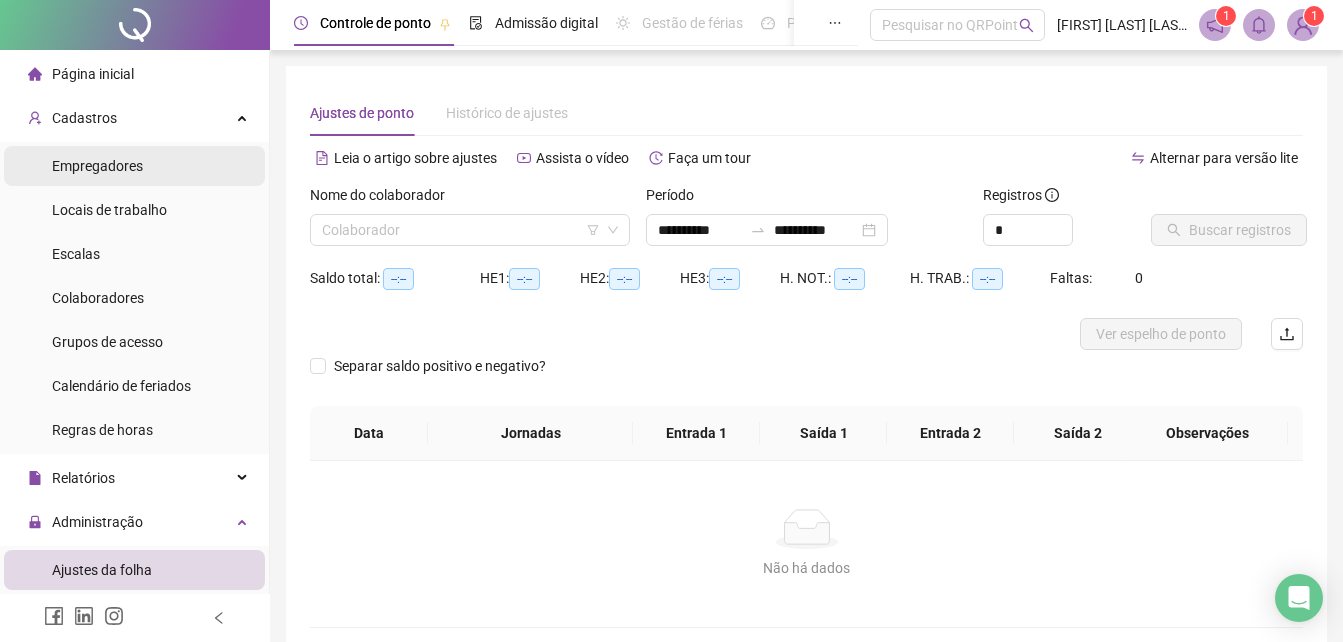 click on "Empregadores" at bounding box center [97, 166] 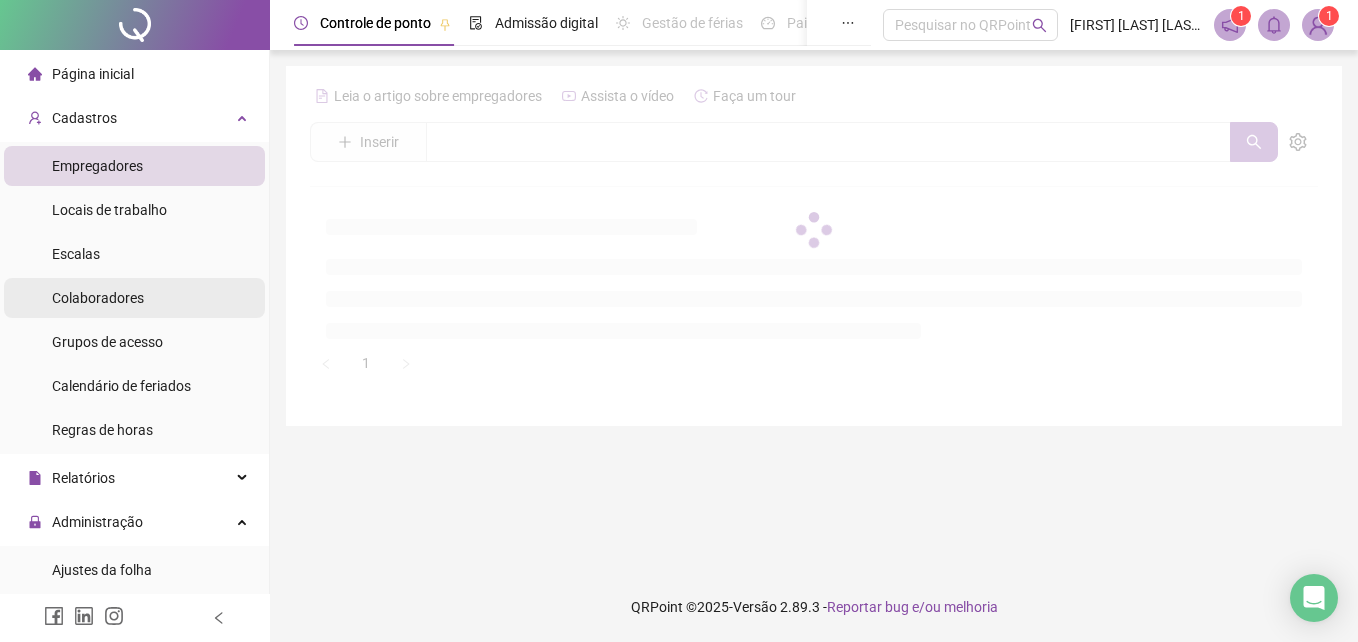 click on "Colaboradores" at bounding box center (98, 298) 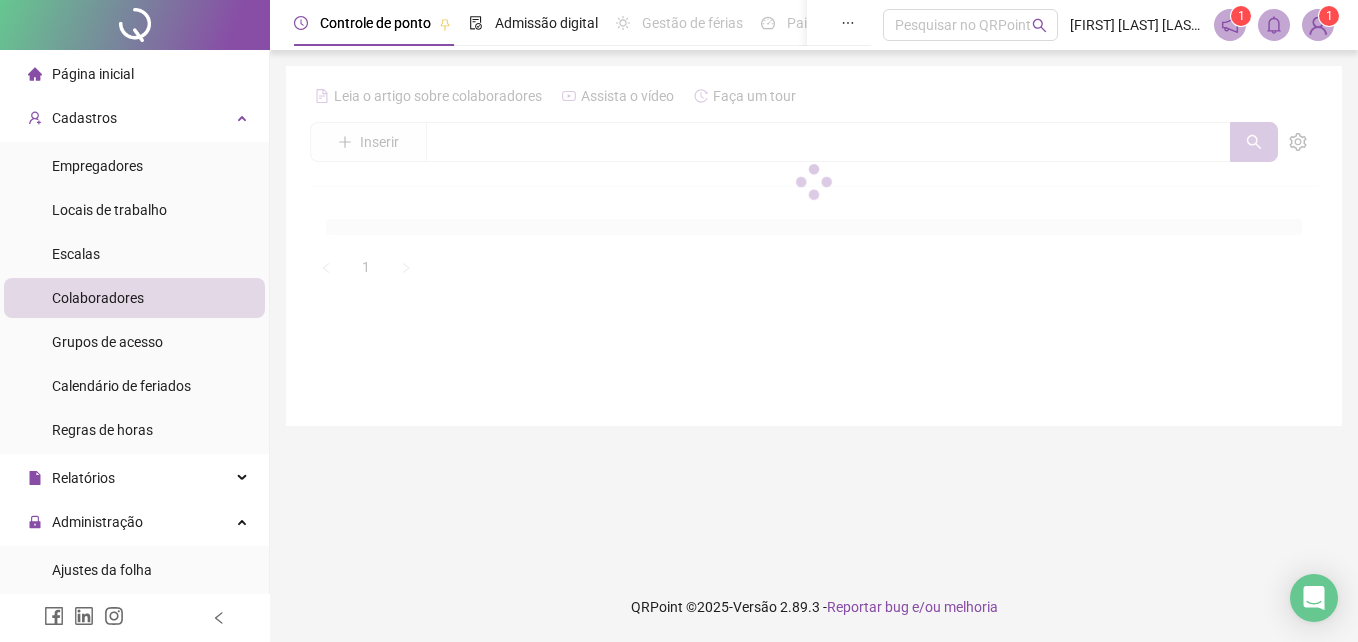 click 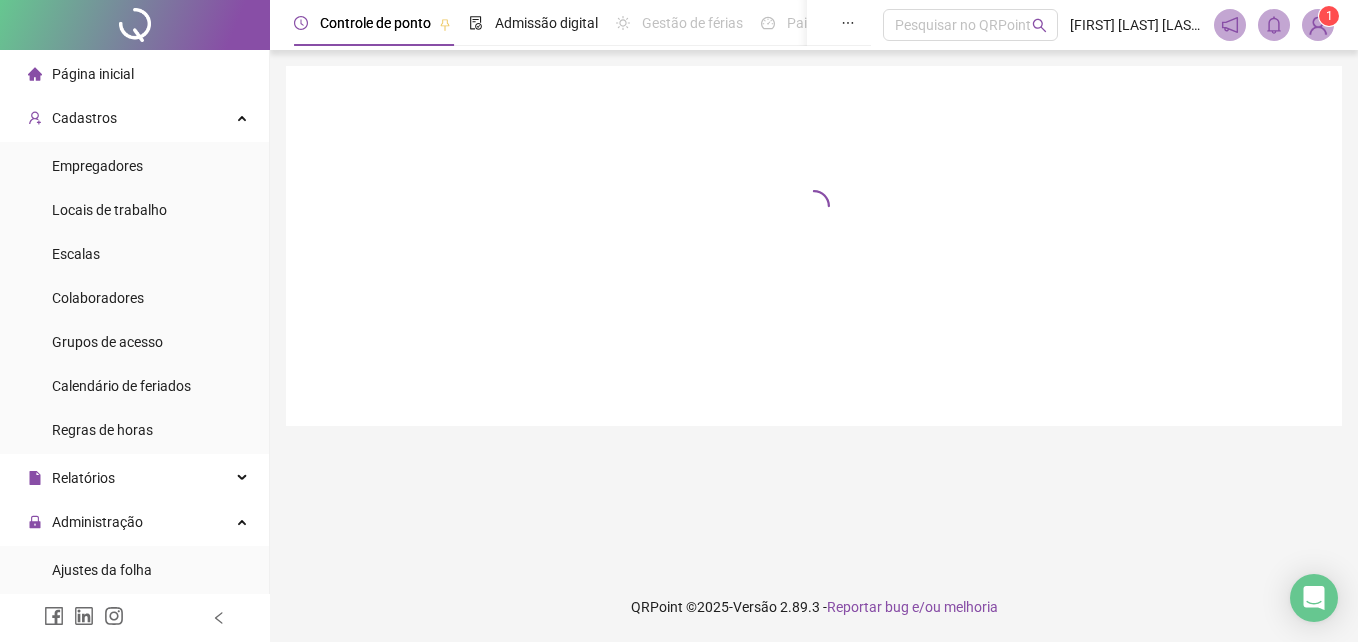 click at bounding box center (814, 206) 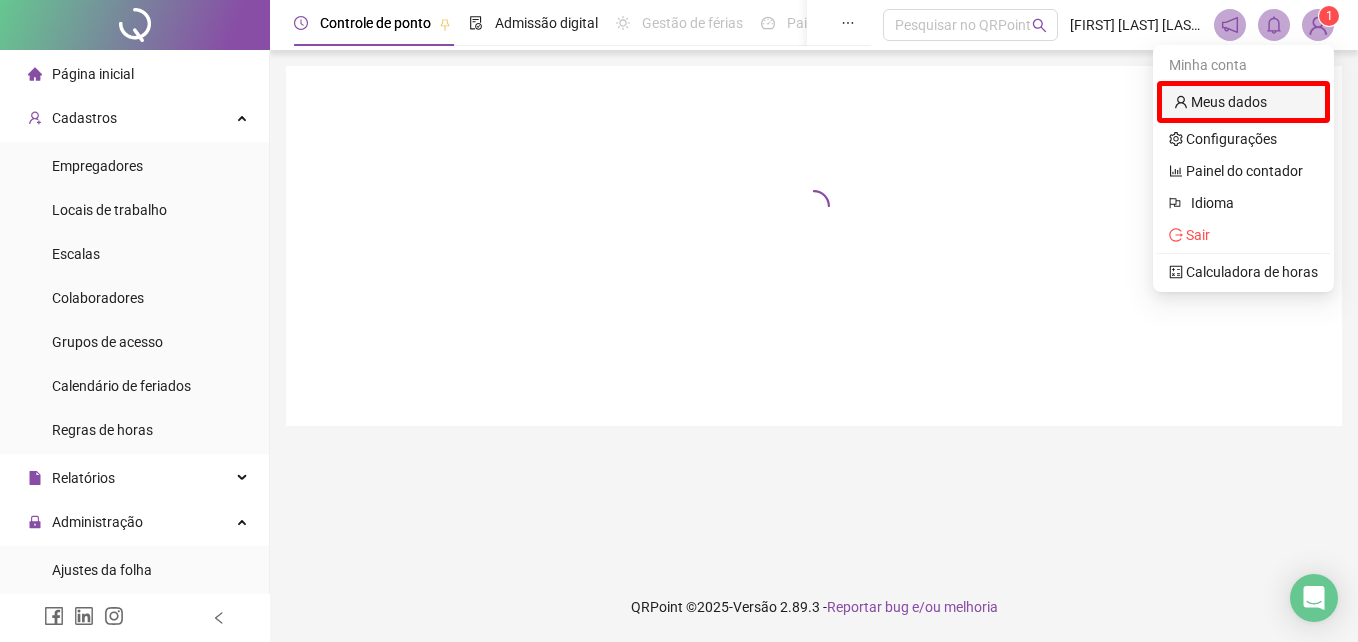 click on "Meus dados" at bounding box center (1220, 102) 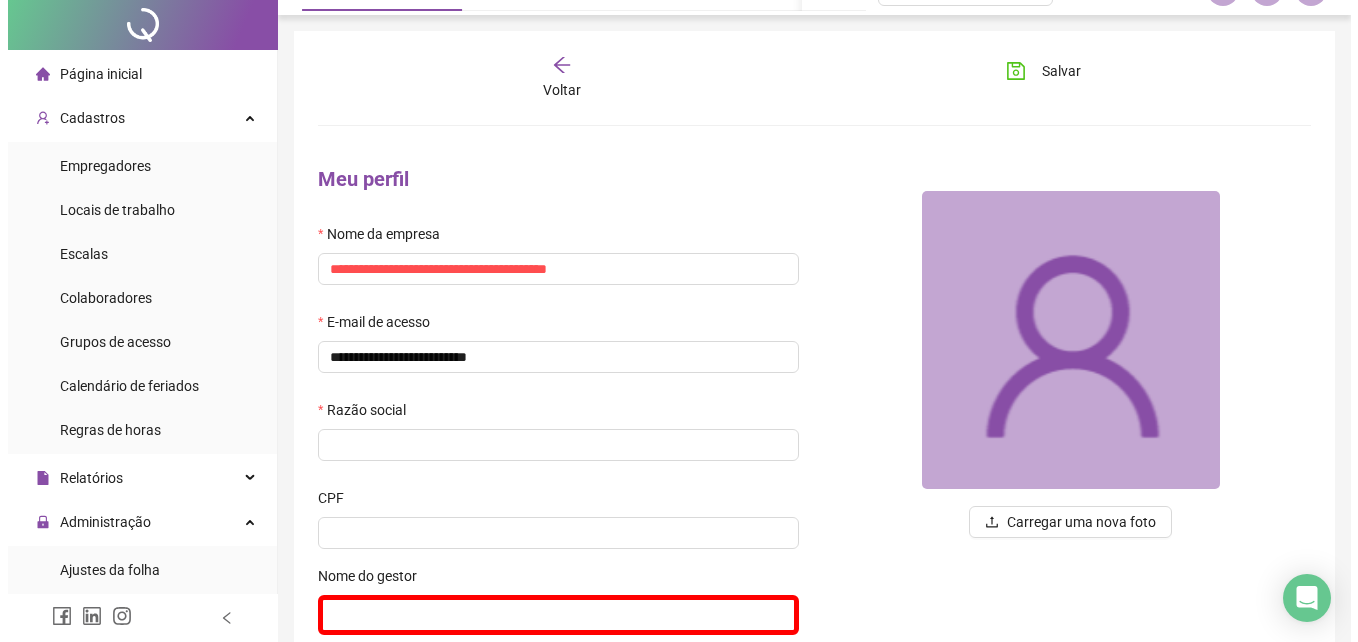 scroll, scrollTop: 0, scrollLeft: 0, axis: both 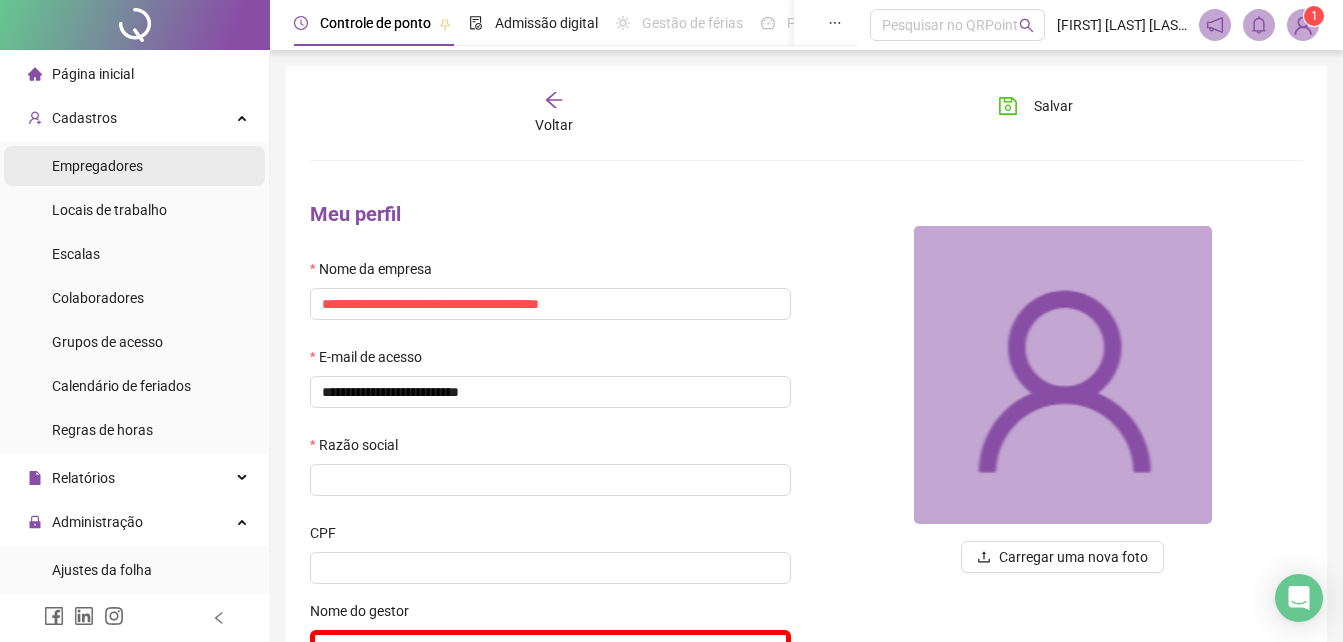 click on "Empregadores" at bounding box center (97, 166) 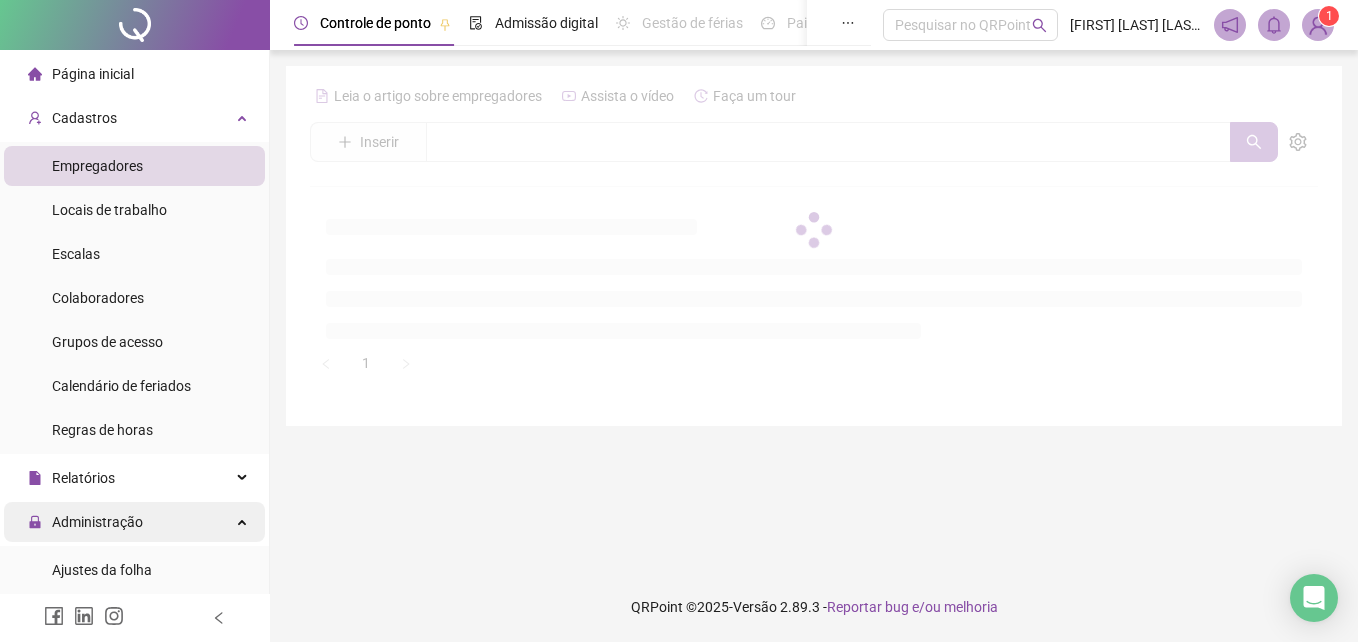 click on "Administração" at bounding box center (97, 522) 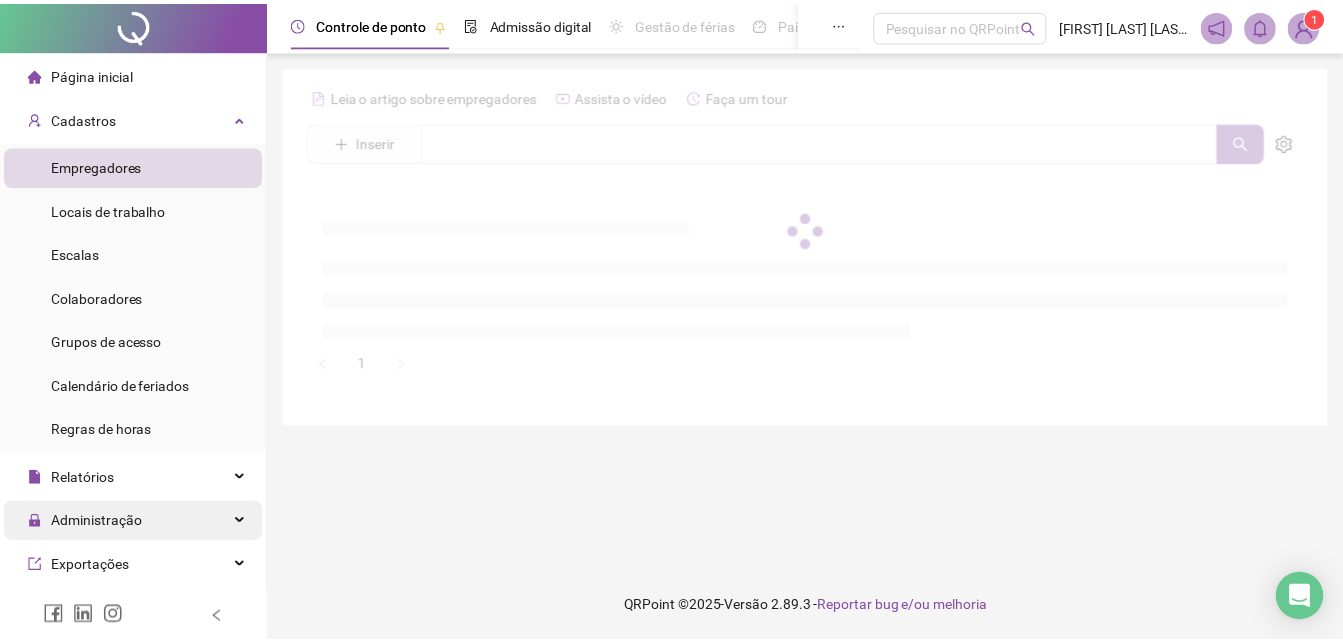 scroll, scrollTop: 100, scrollLeft: 0, axis: vertical 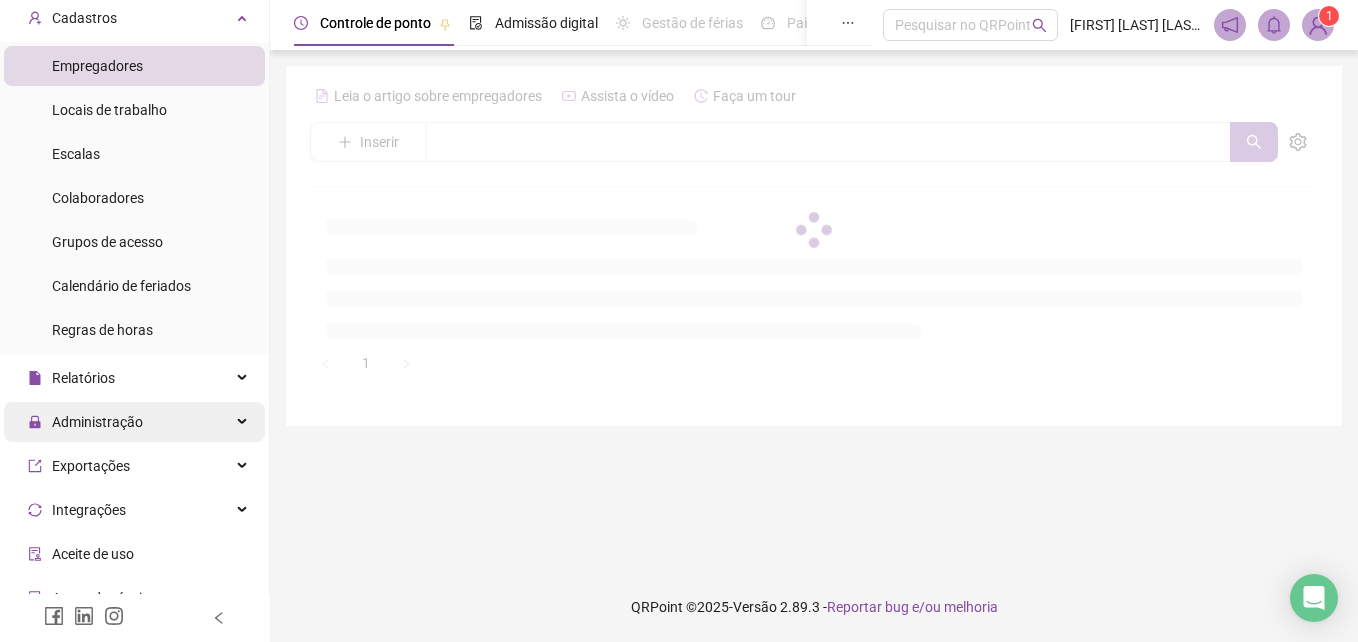 click on "Administração" at bounding box center (97, 422) 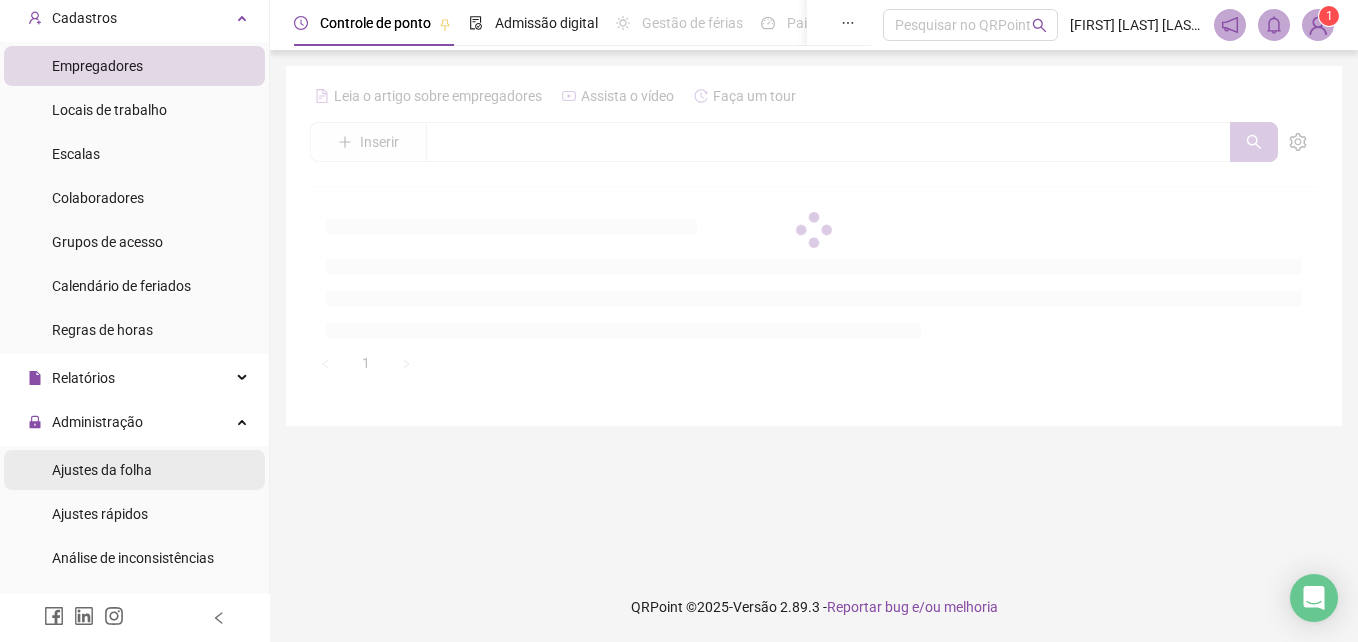 click on "Ajustes da folha" at bounding box center [102, 470] 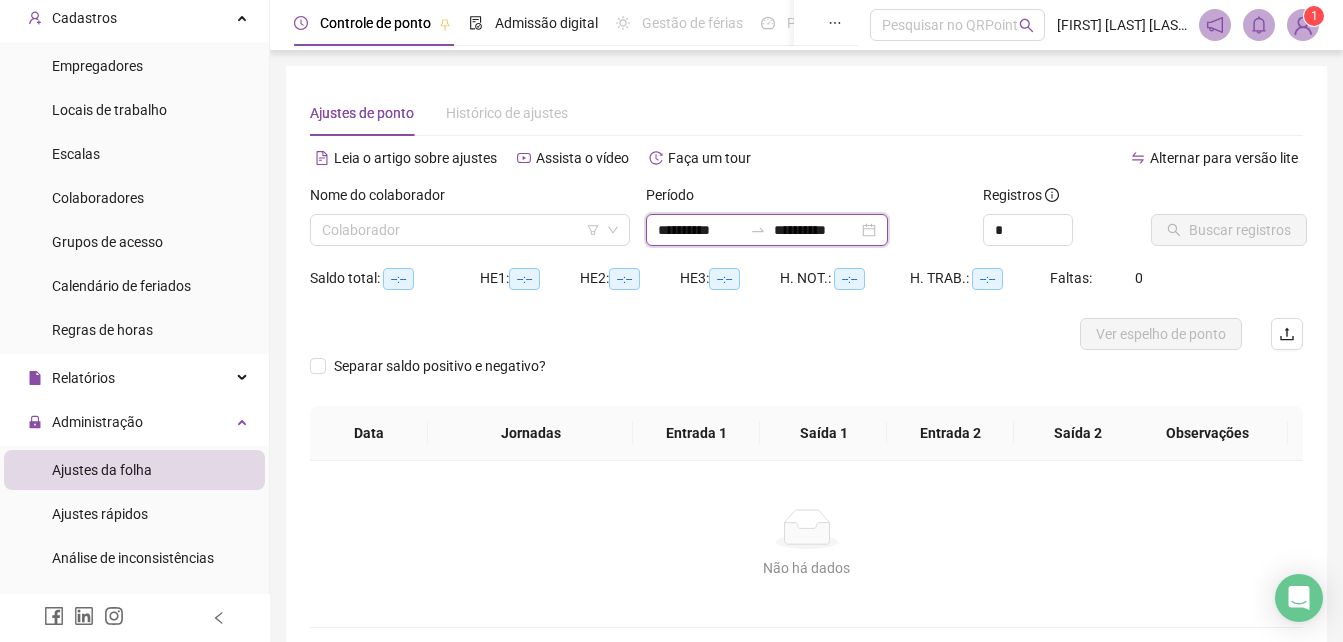 click on "**********" at bounding box center (700, 230) 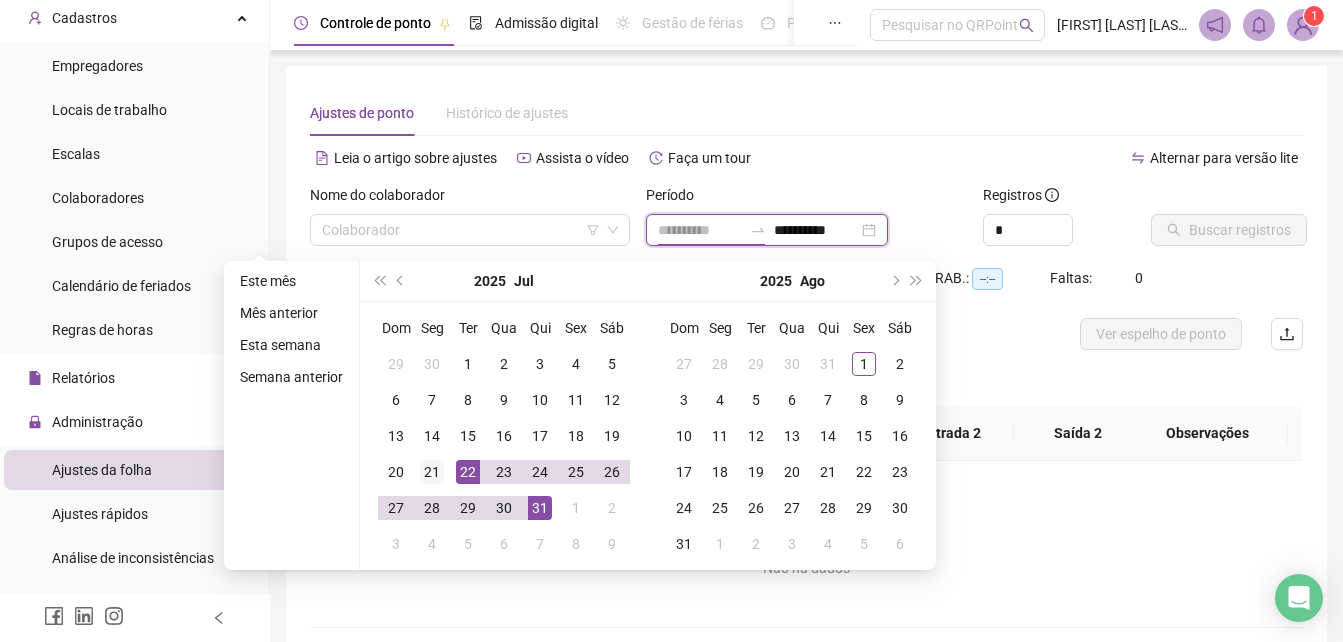 type on "**********" 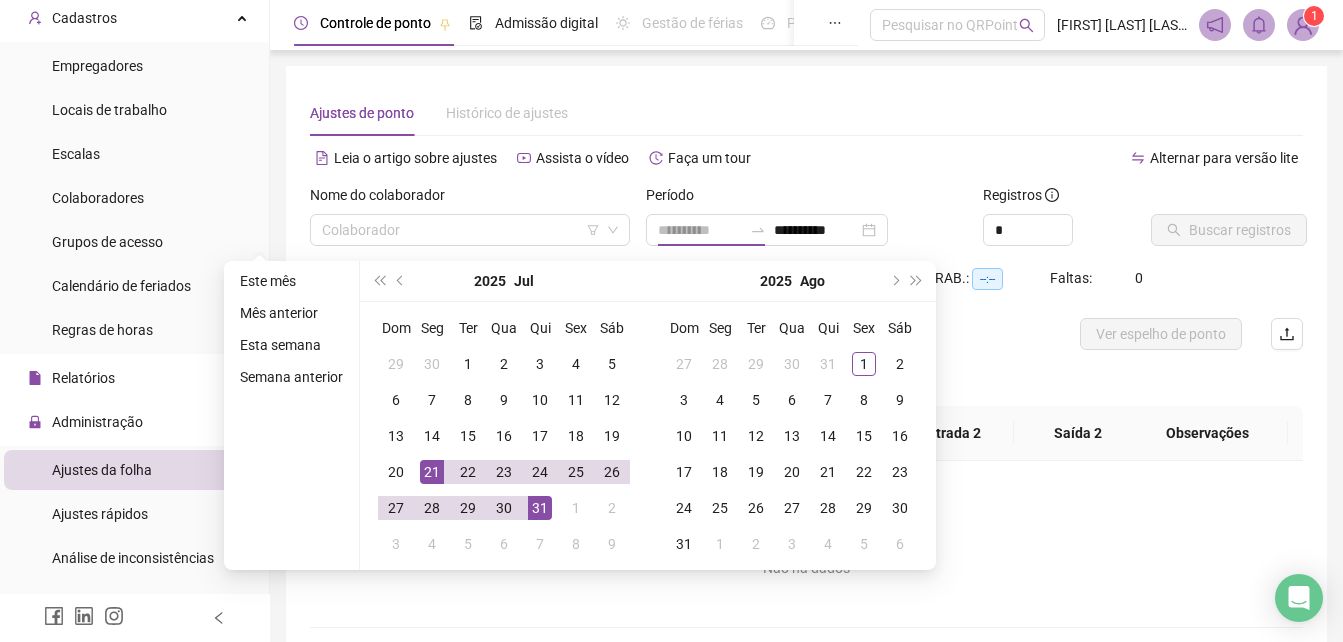 click on "21" at bounding box center [432, 472] 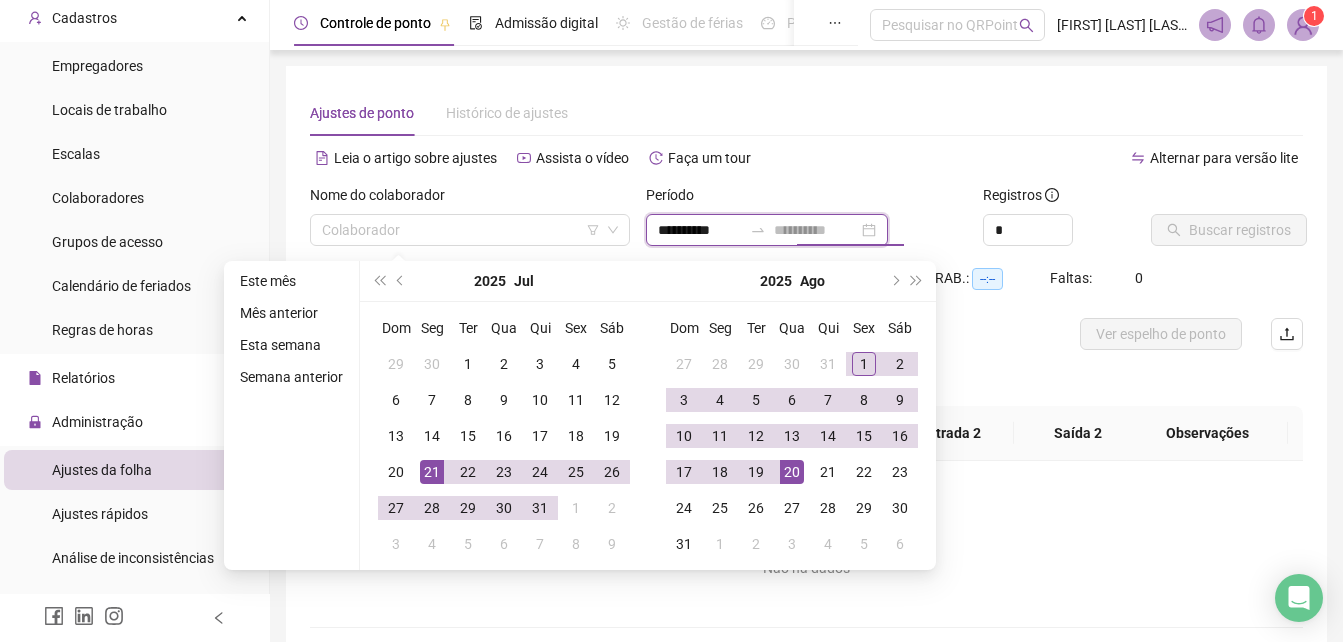 type on "**********" 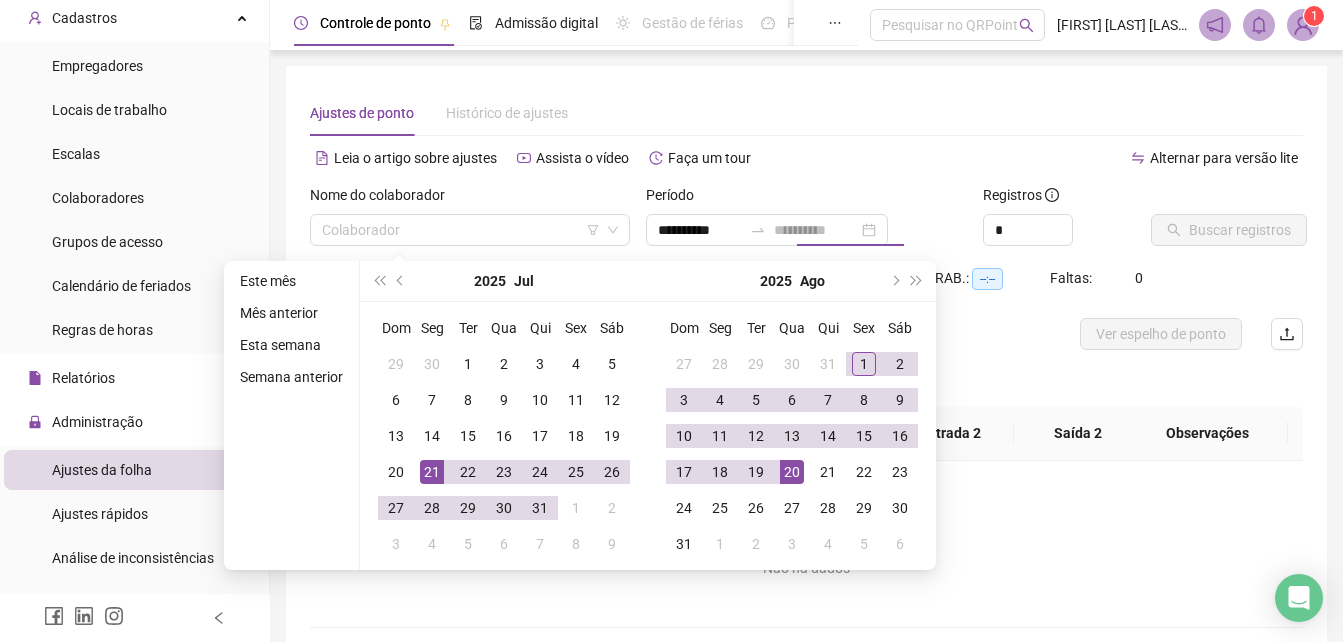 click on "20" at bounding box center (792, 472) 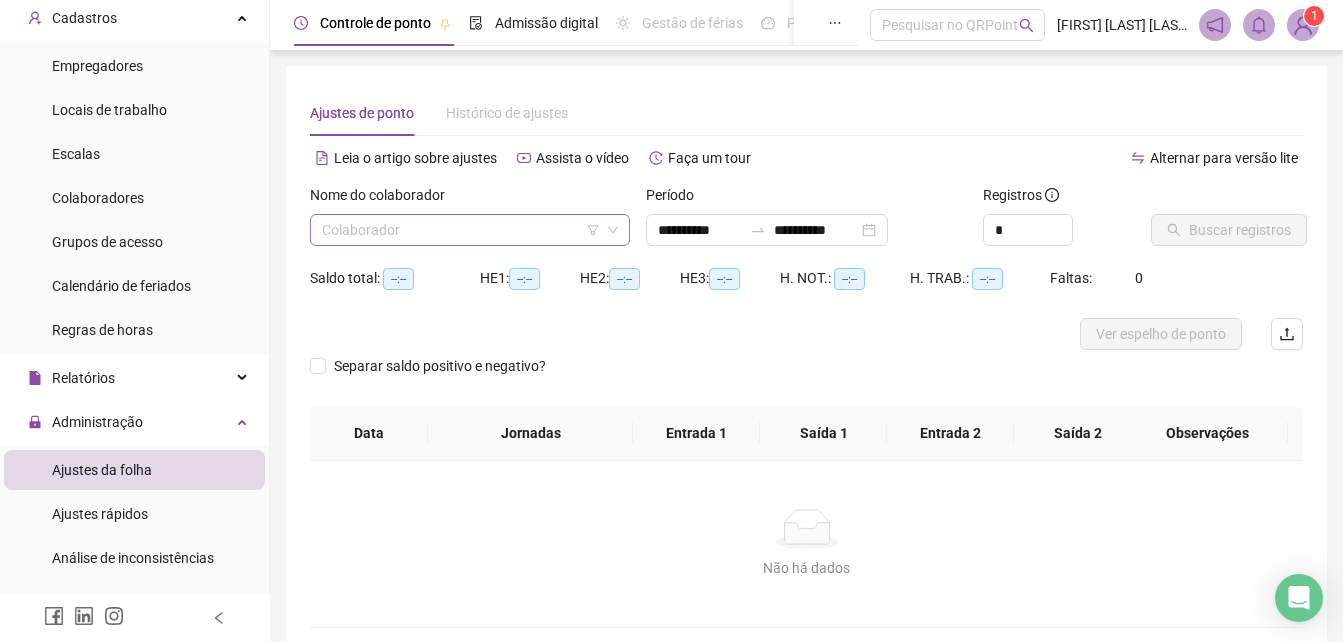 click at bounding box center (461, 230) 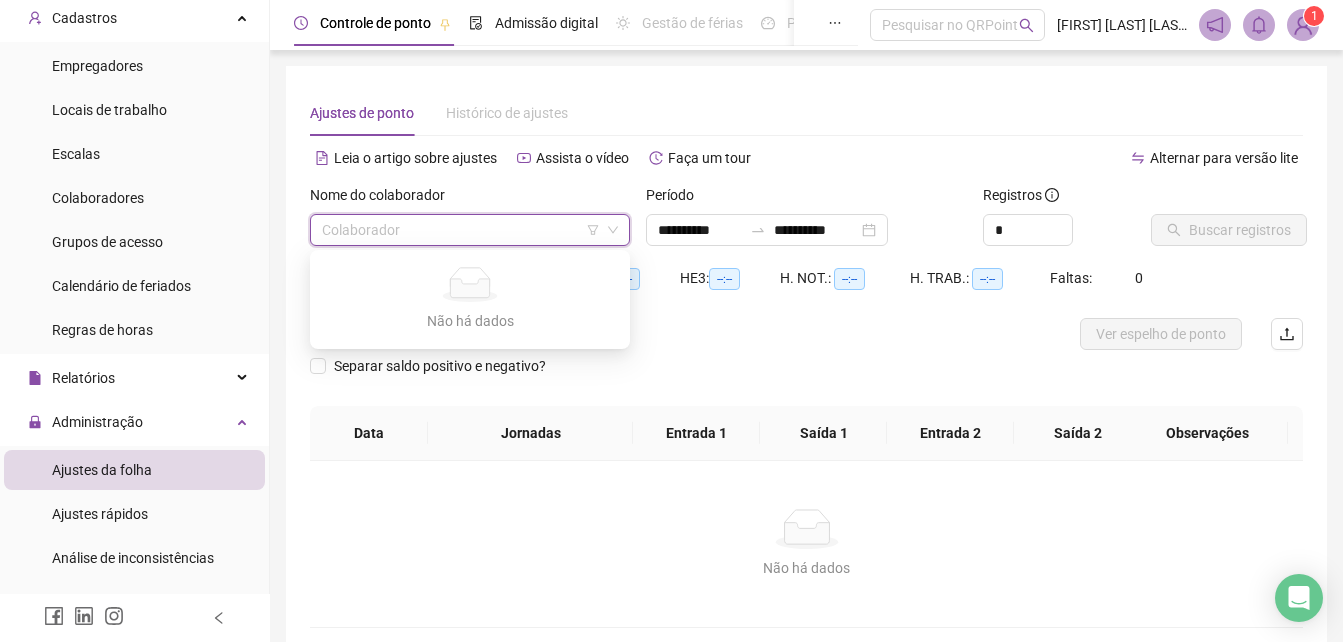 click at bounding box center (461, 230) 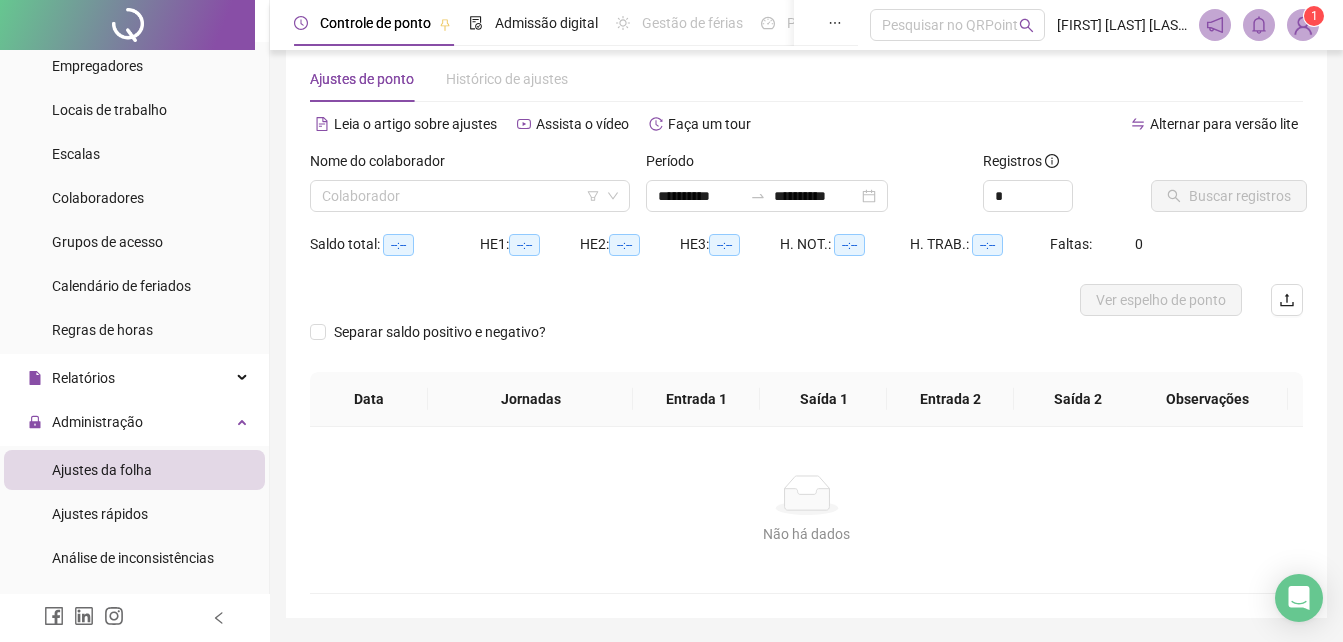 scroll, scrollTop: 0, scrollLeft: 0, axis: both 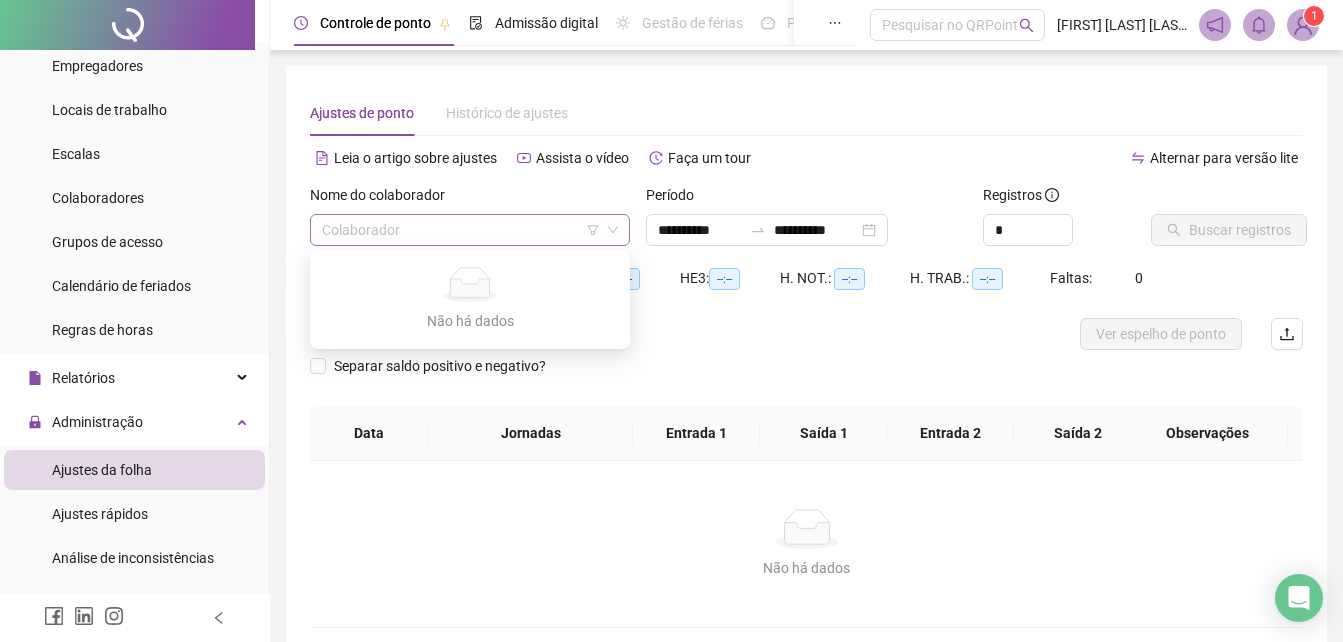 click on "Colaborador" at bounding box center [470, 230] 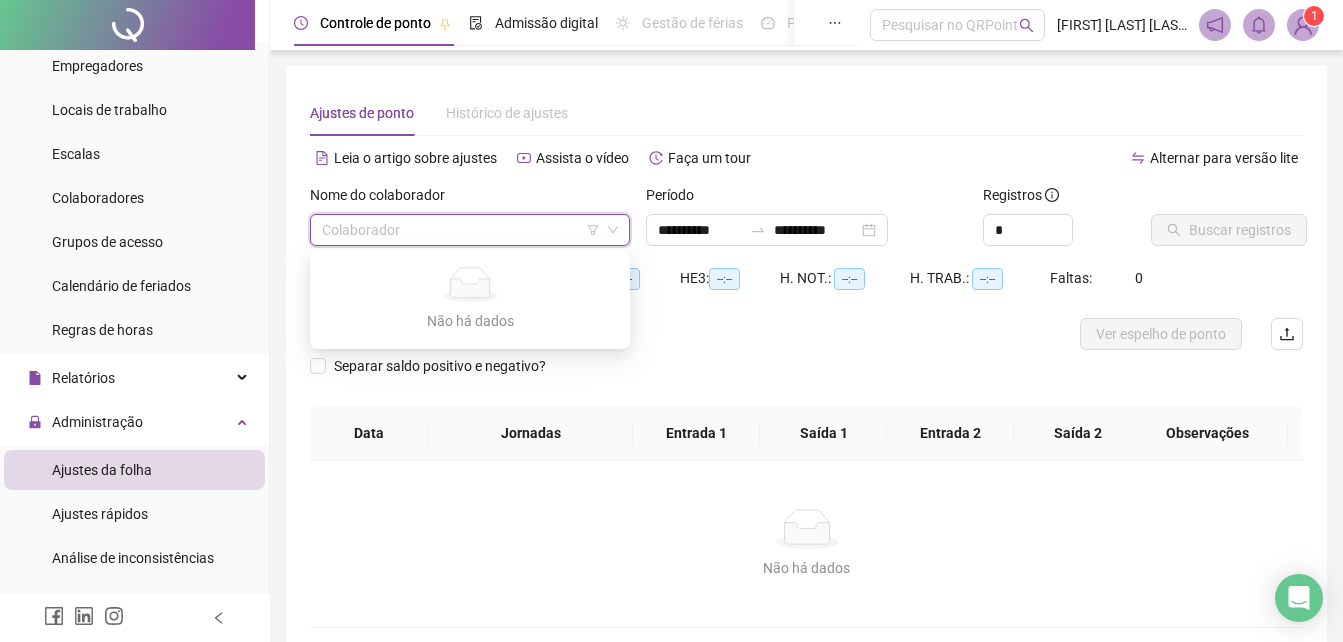click at bounding box center (461, 230) 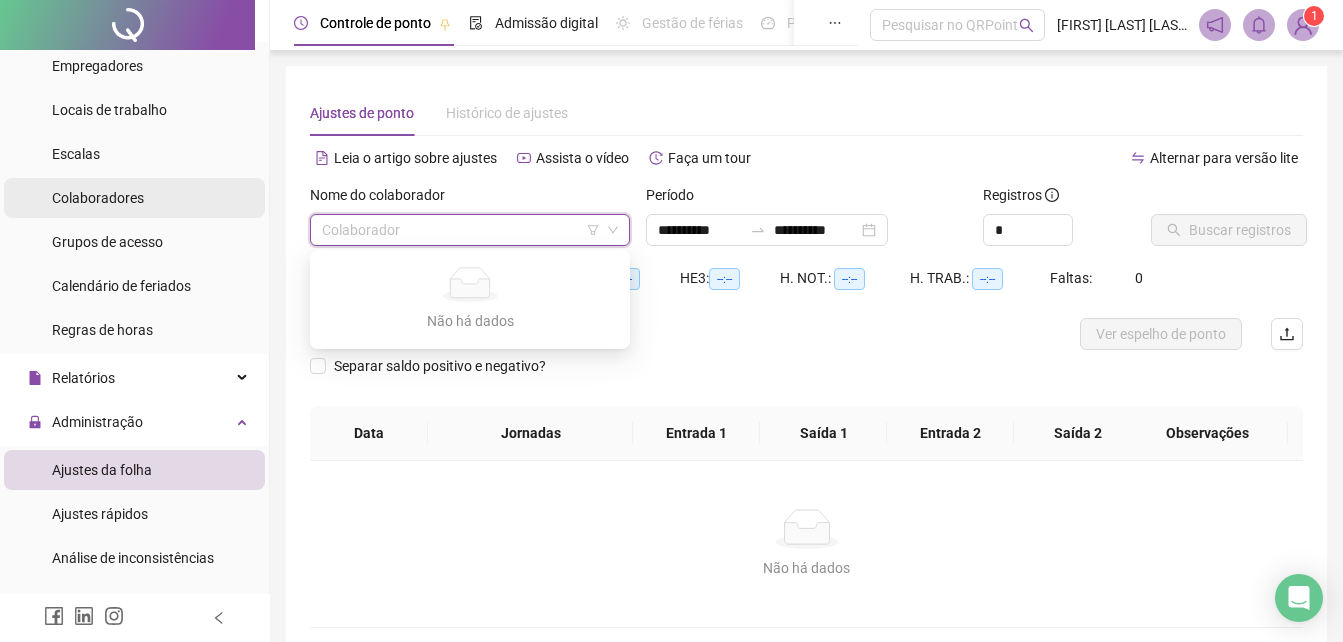 click on "Colaboradores" at bounding box center (98, 198) 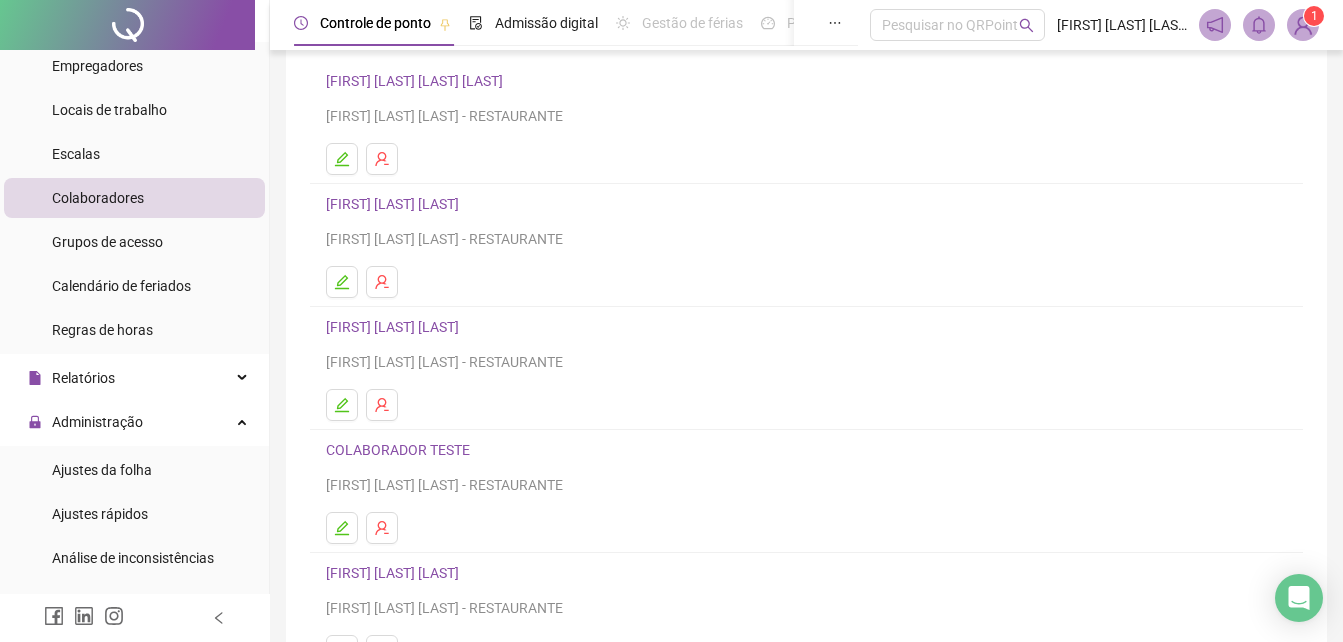 scroll, scrollTop: 0, scrollLeft: 0, axis: both 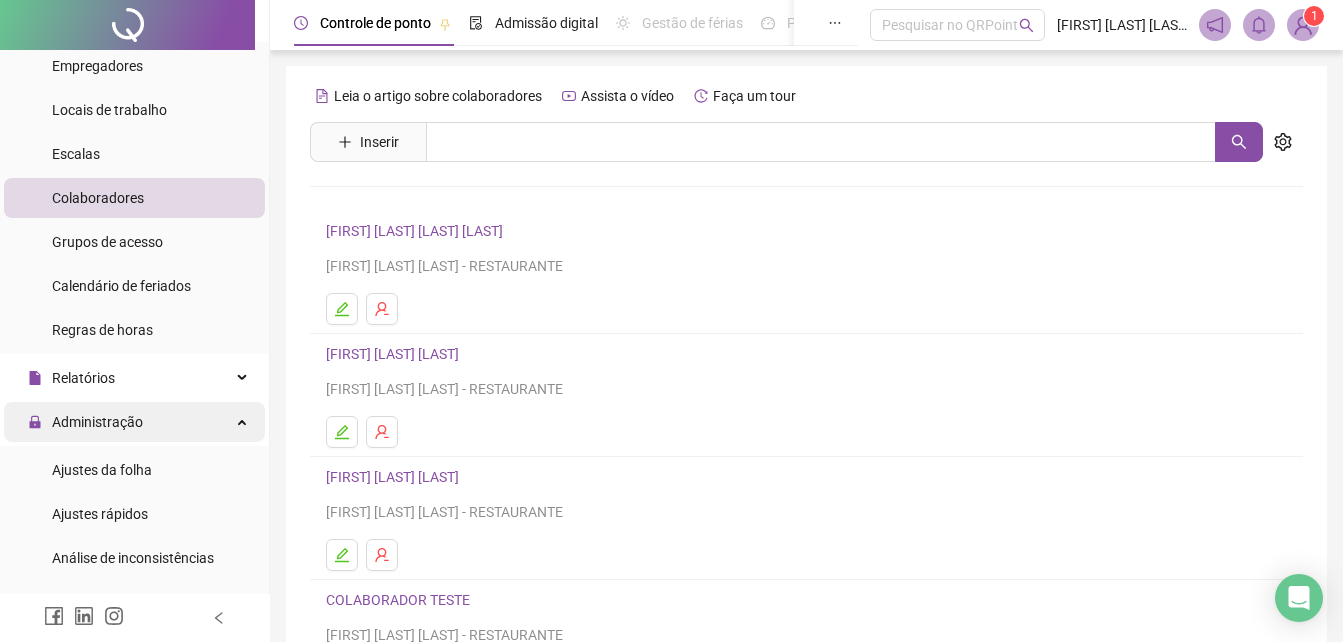 click on "Administração" at bounding box center [97, 422] 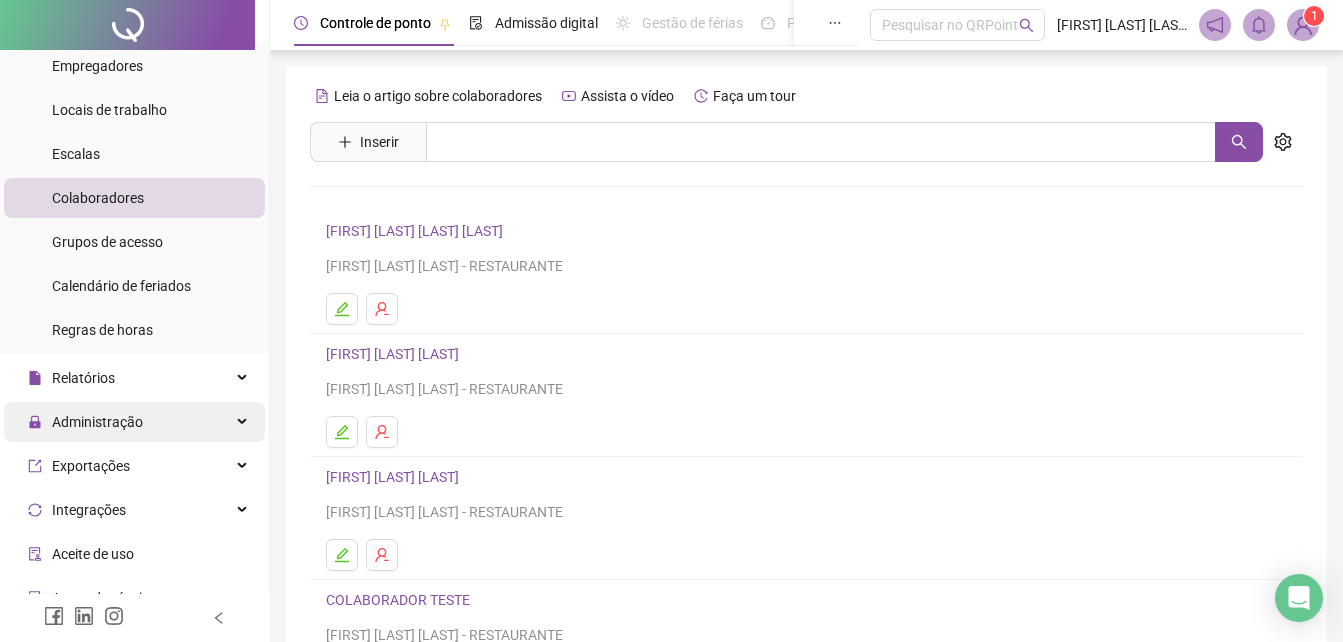 click on "Administração" at bounding box center [97, 422] 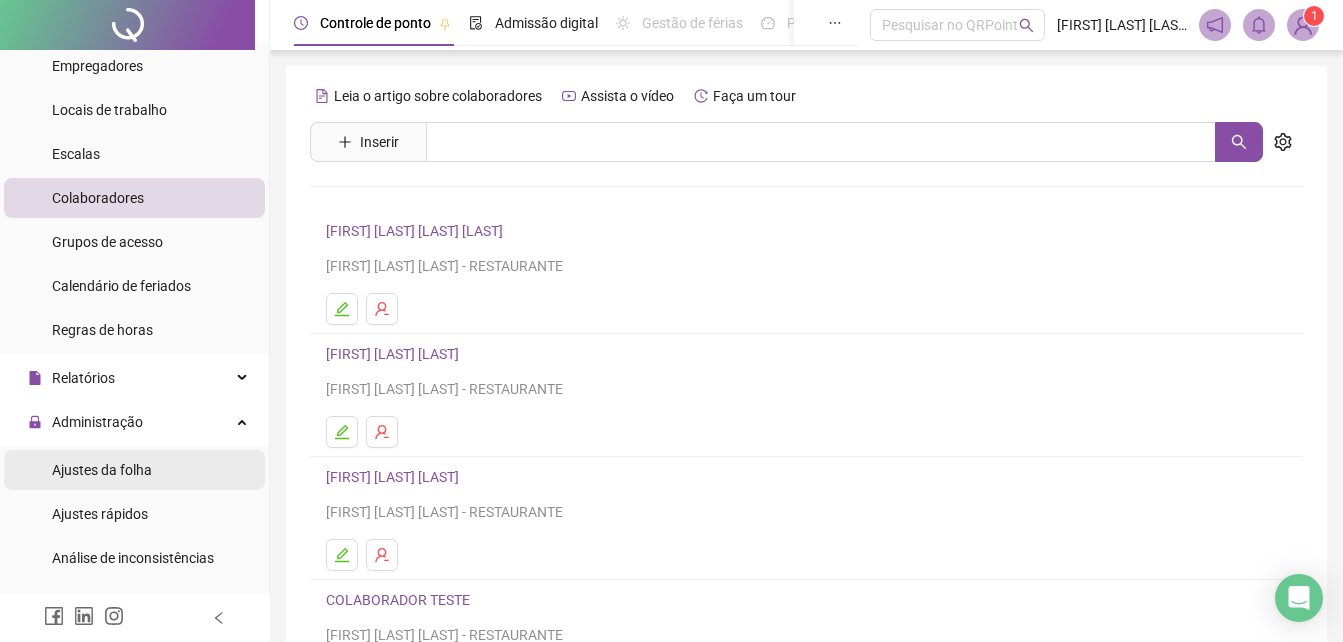 click on "Ajustes da folha" at bounding box center (102, 470) 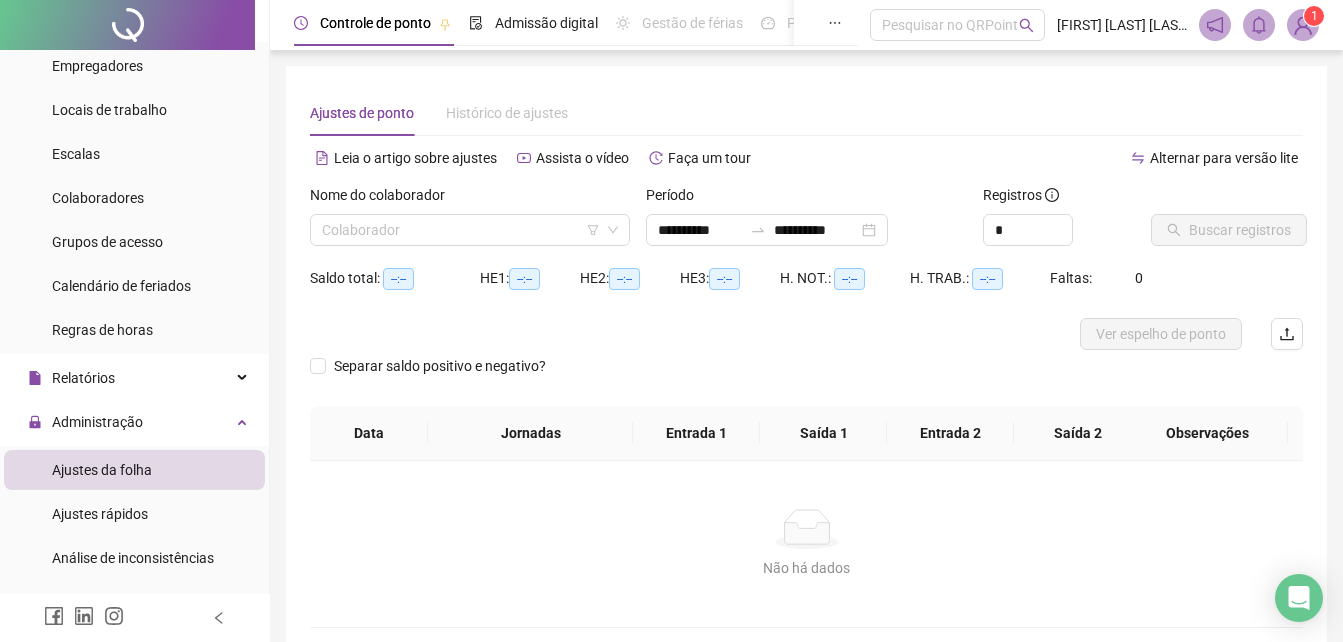 type on "**********" 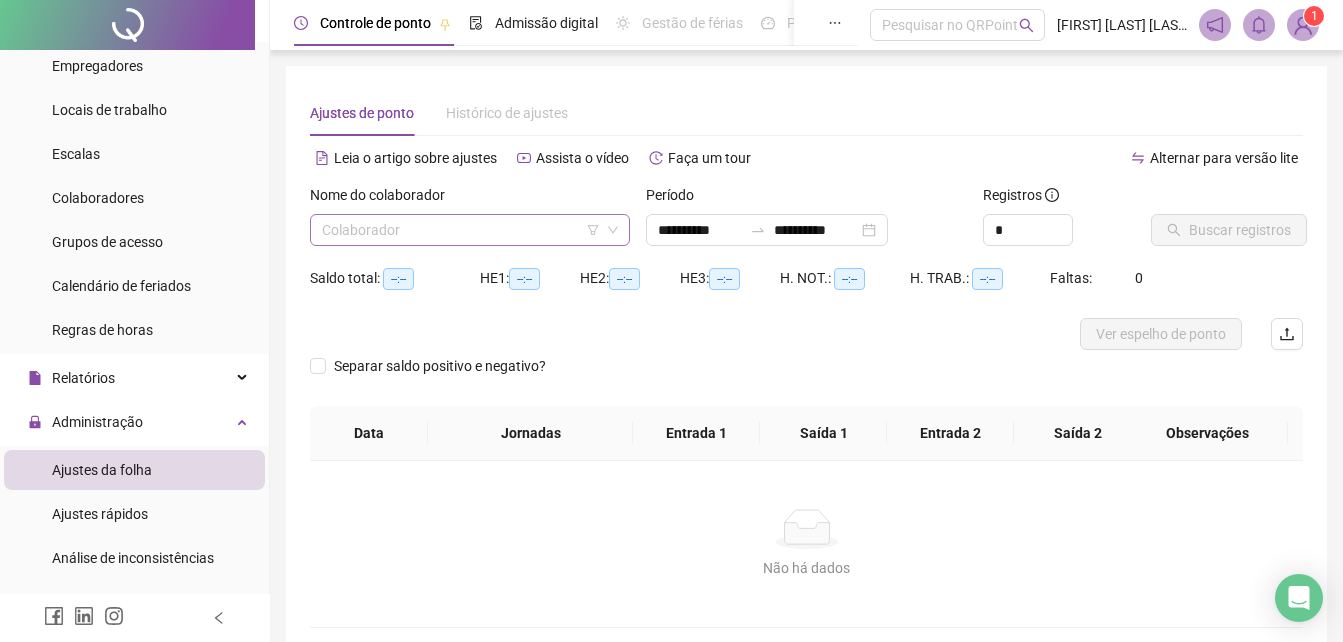 click at bounding box center [461, 230] 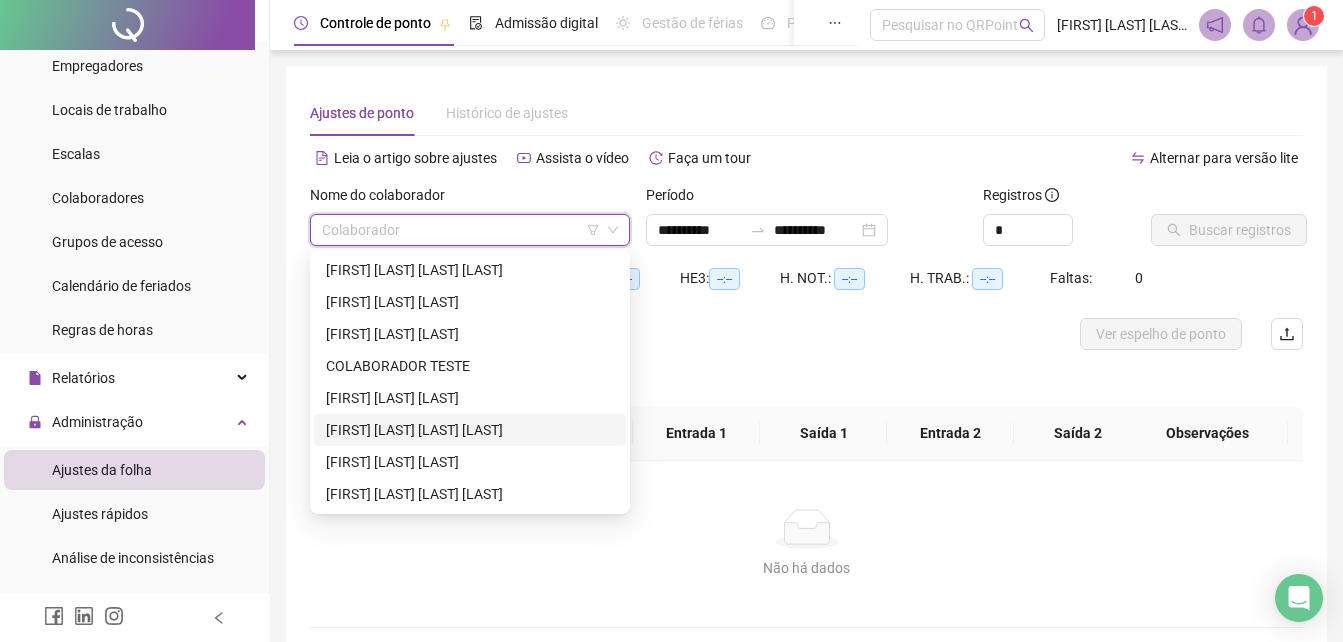 click on "[FIRST] [LAST] [LAST] [LAST]" at bounding box center [470, 430] 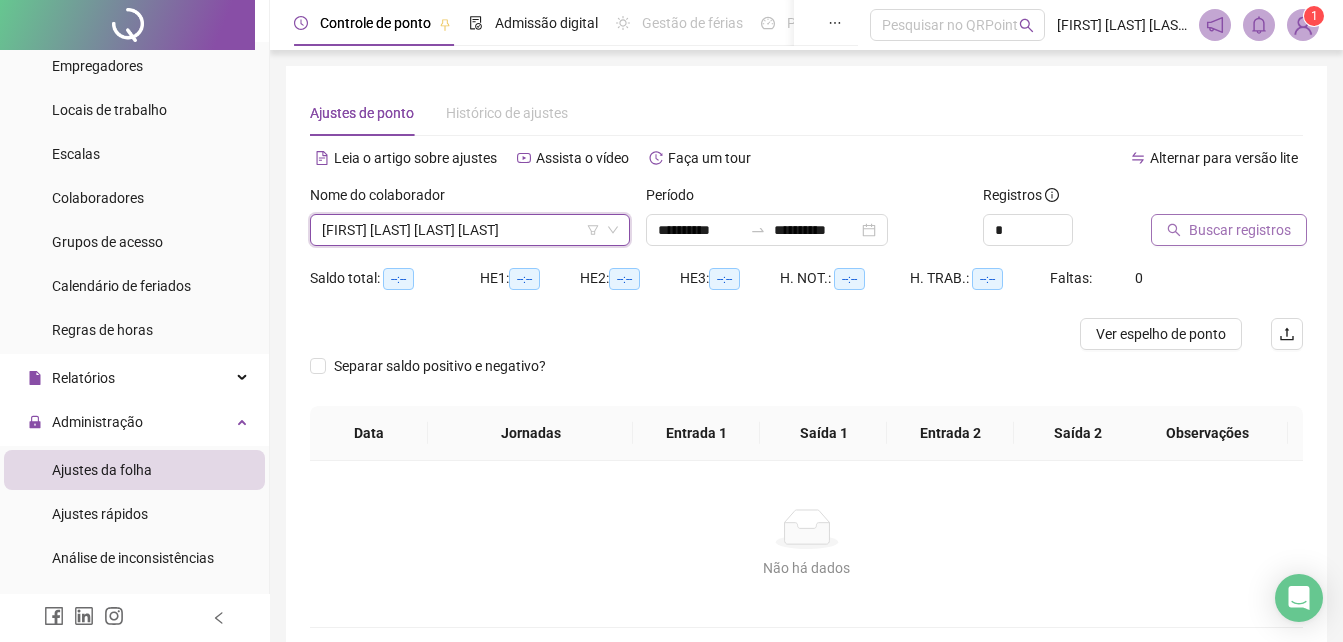 click on "Buscar registros" at bounding box center [1240, 230] 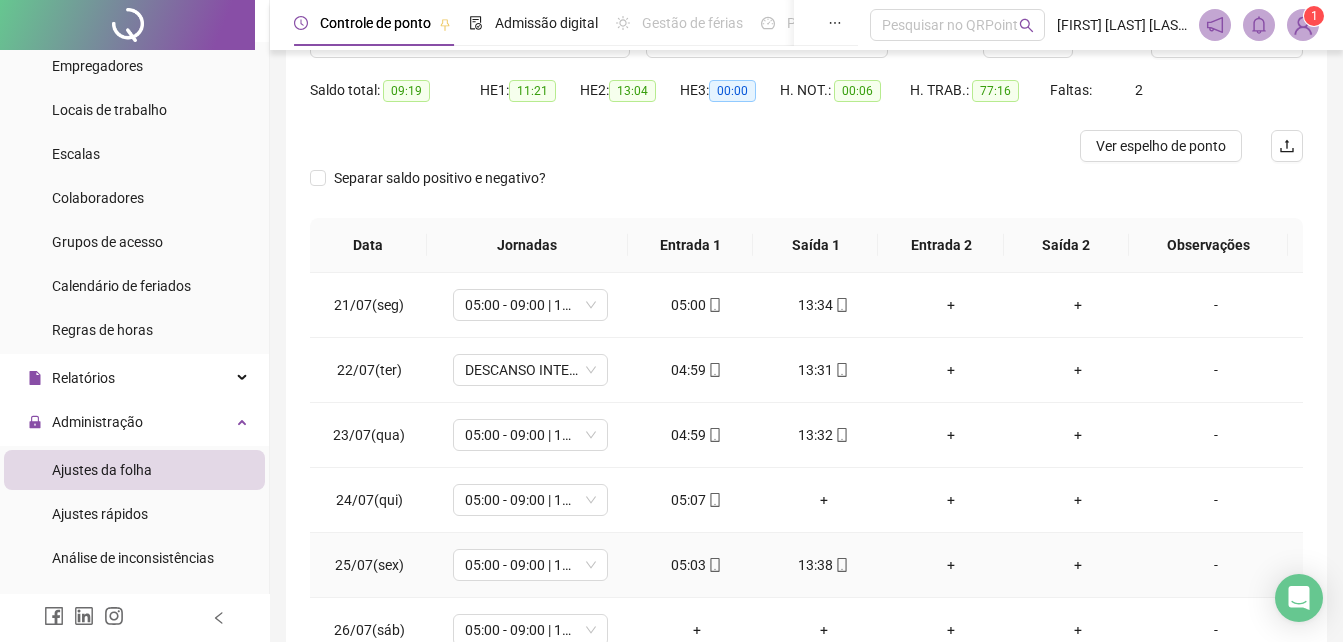 scroll, scrollTop: 156, scrollLeft: 0, axis: vertical 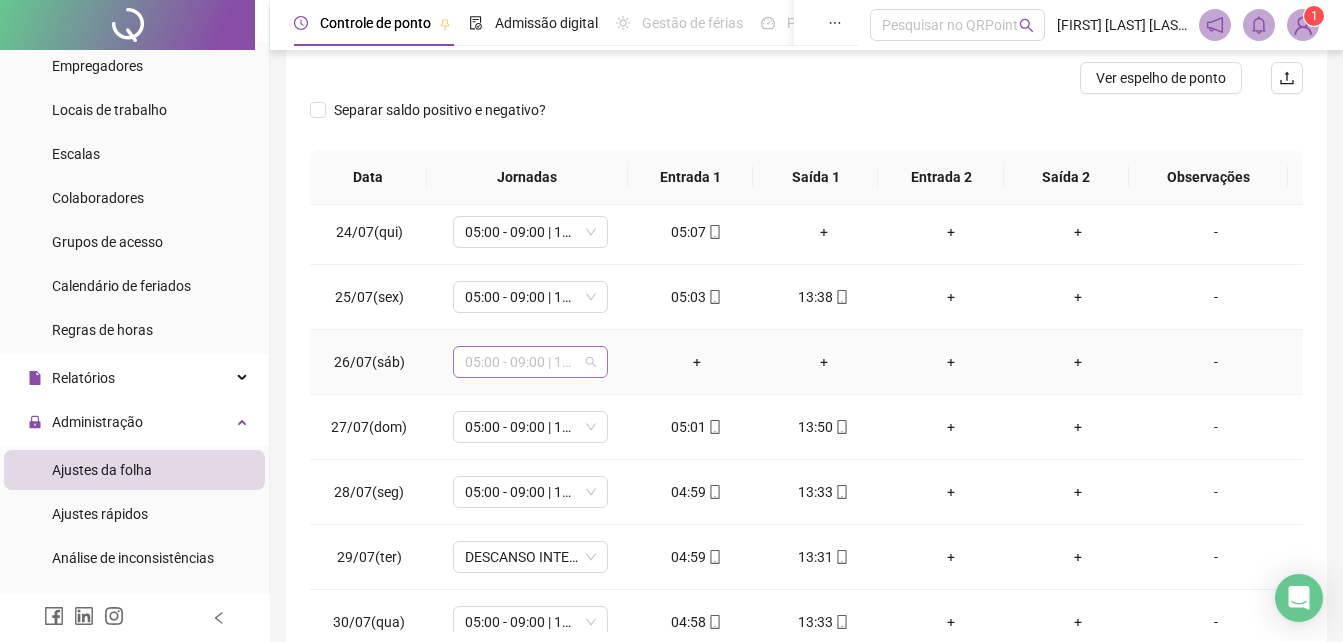 click on "05:00 - 09:00 | 10:00 - 13:33" at bounding box center (530, 362) 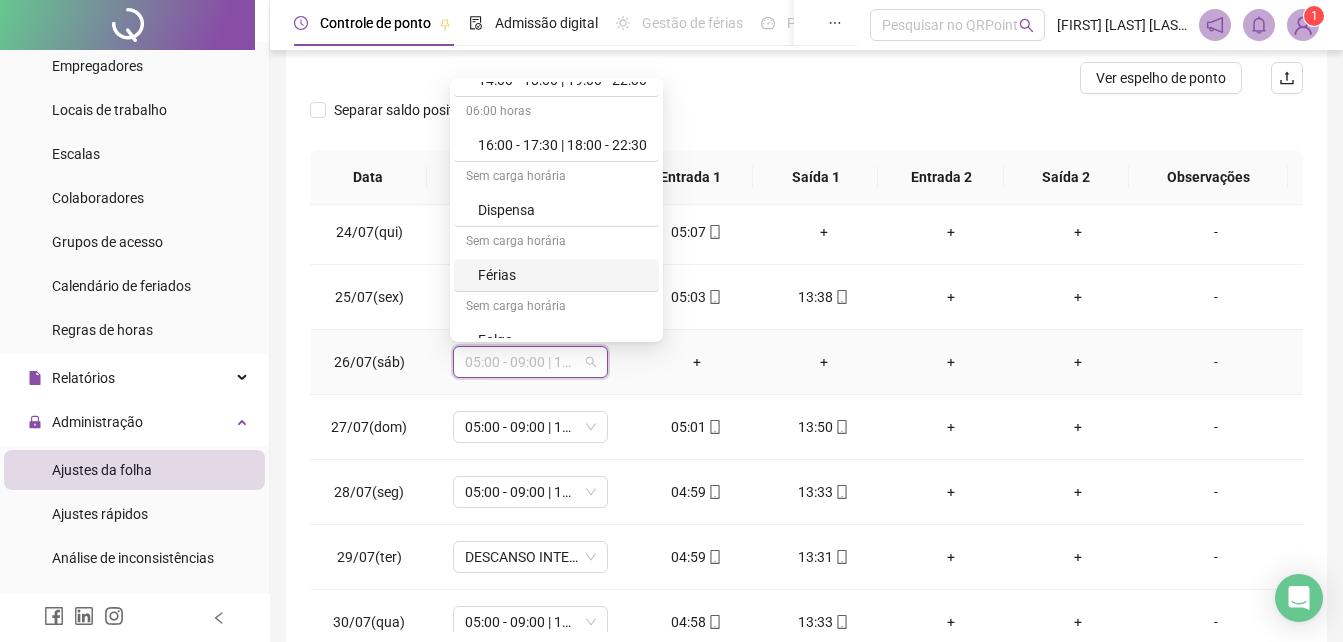 scroll, scrollTop: 800, scrollLeft: 0, axis: vertical 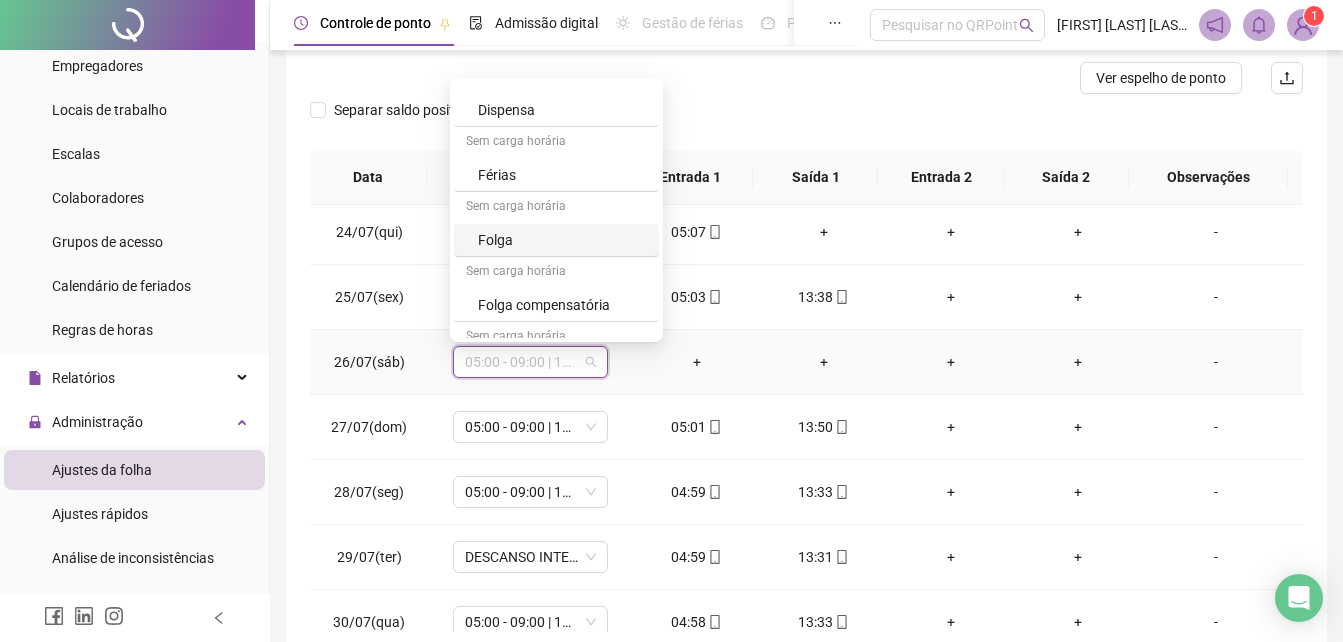 click on "Folga" at bounding box center [562, 240] 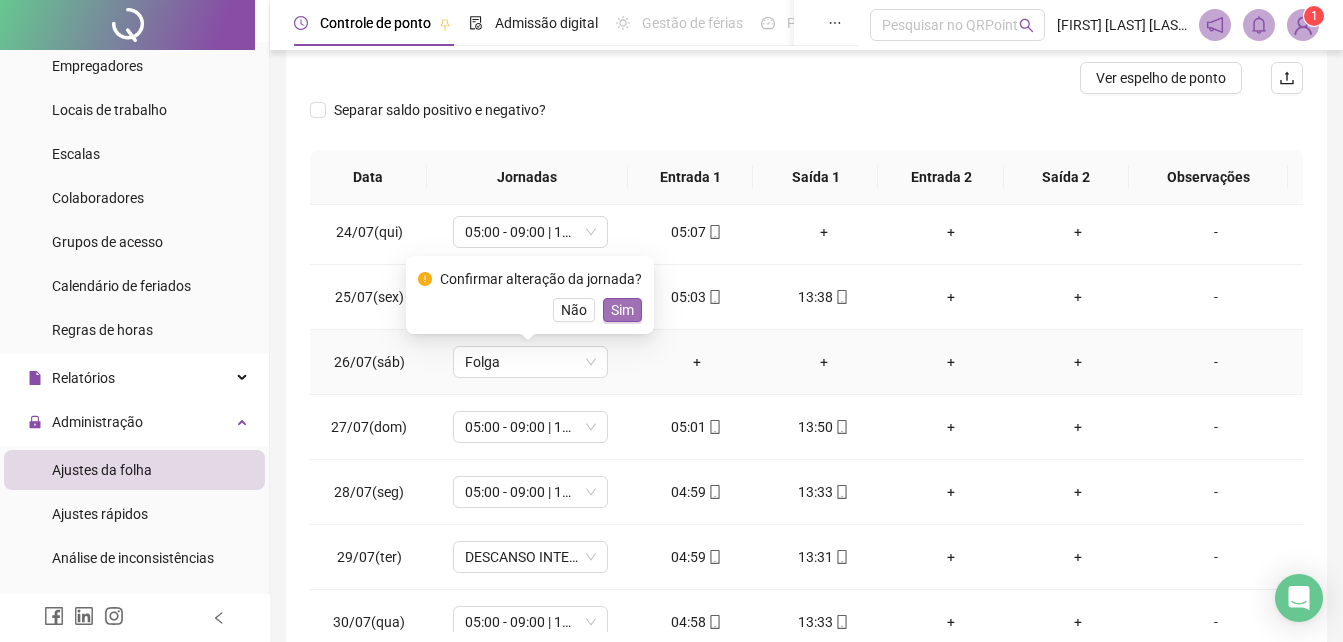 click on "Sim" at bounding box center [622, 310] 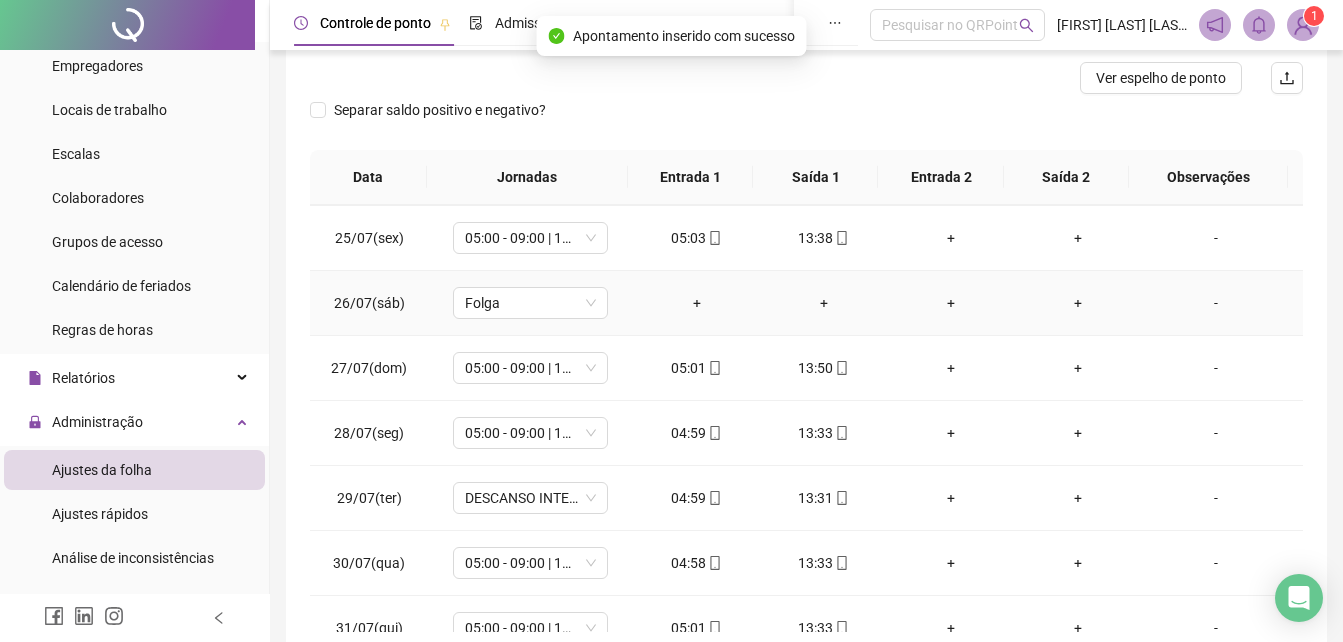 scroll, scrollTop: 288, scrollLeft: 0, axis: vertical 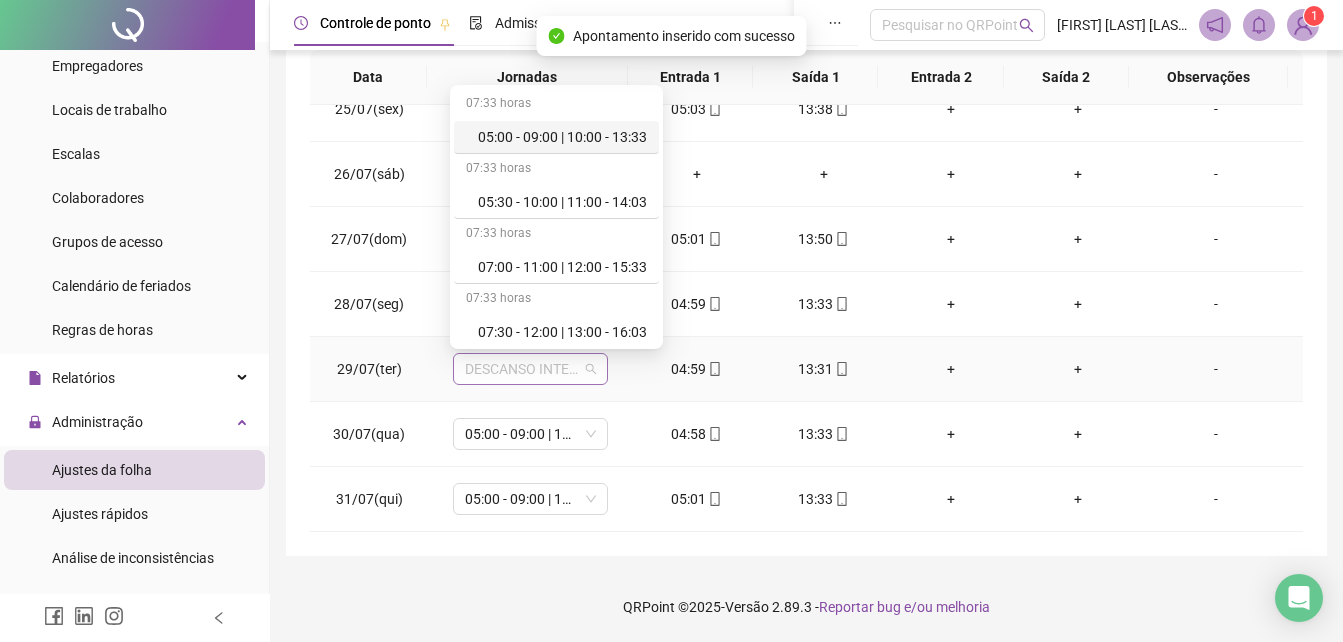 click on "DESCANSO INTER-JORNADA" at bounding box center (530, 369) 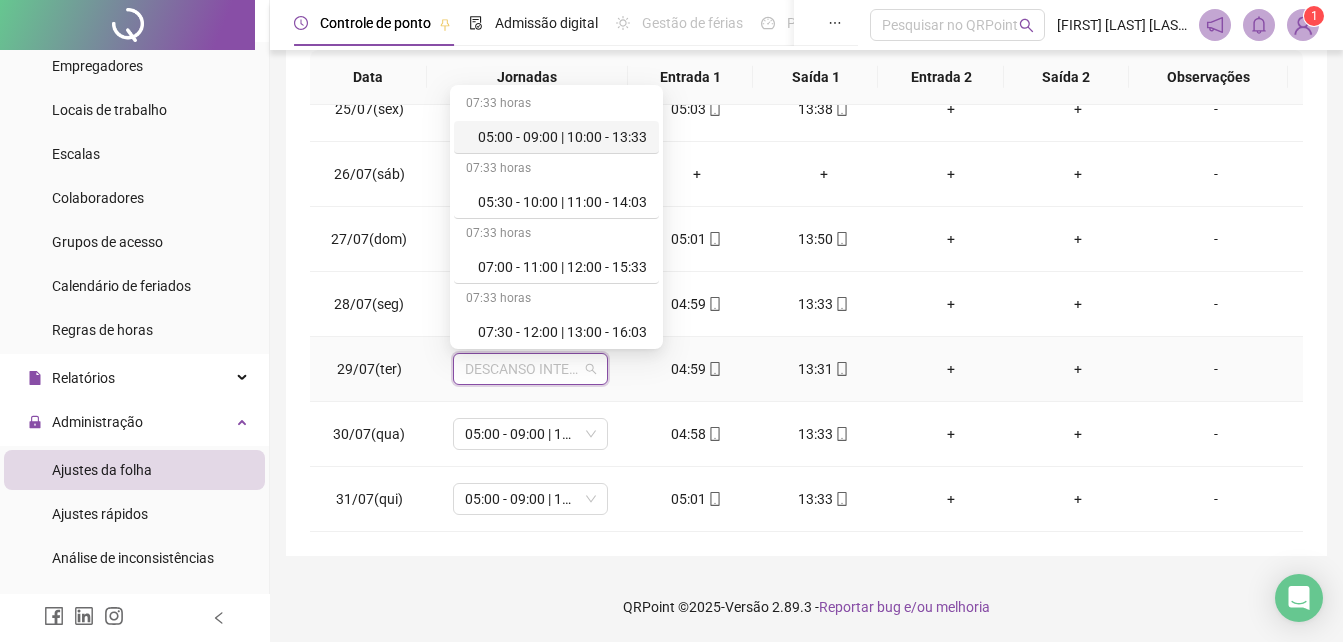 click on "05:00 - 09:00 | 10:00 - 13:33" at bounding box center (562, 137) 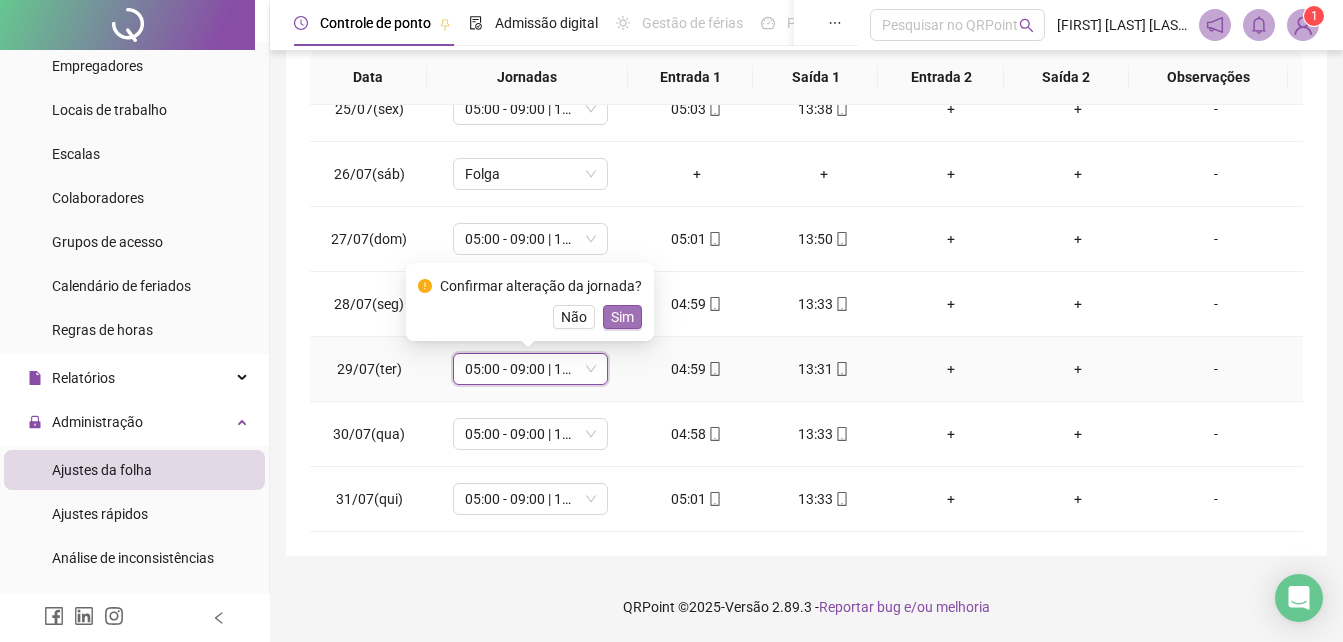 click on "Sim" at bounding box center [622, 317] 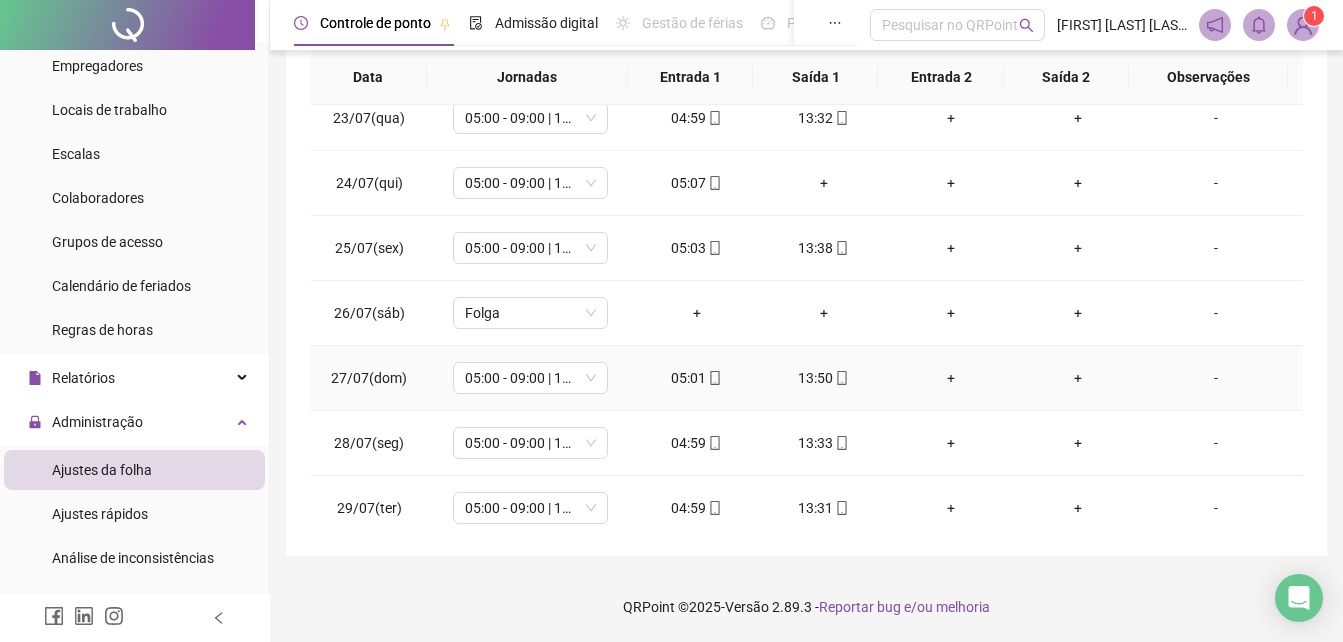 scroll, scrollTop: 0, scrollLeft: 0, axis: both 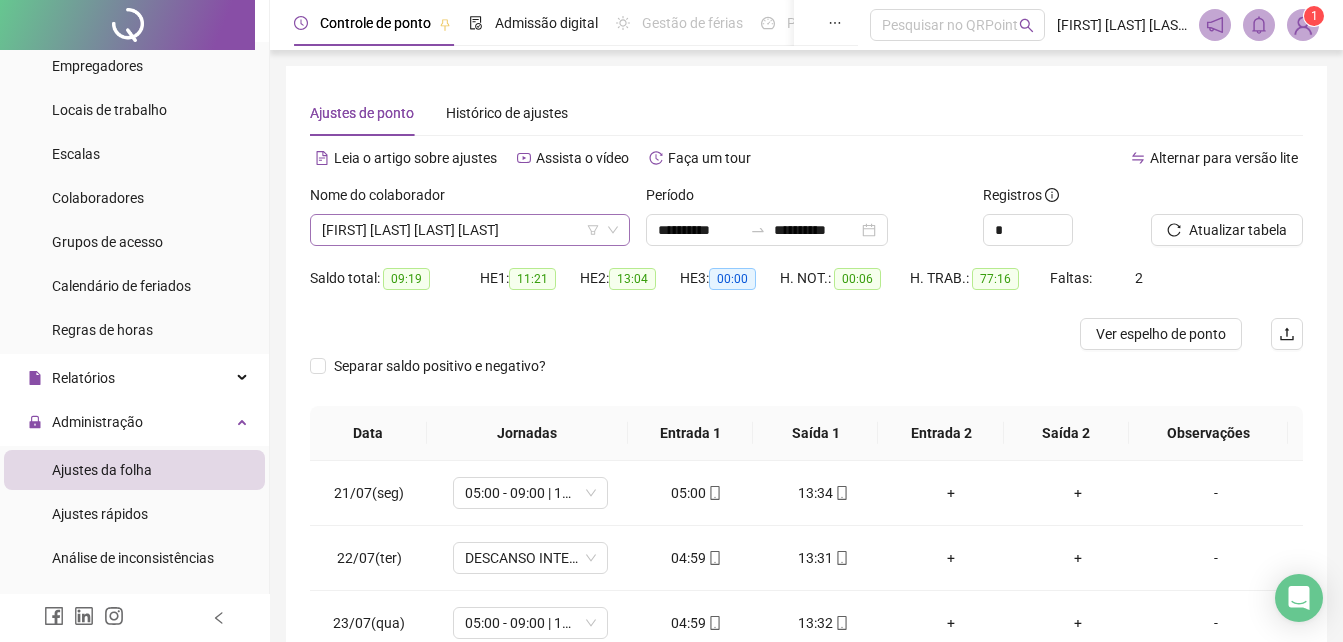 click on "[FIRST] [LAST] [LAST] [LAST]" at bounding box center (470, 230) 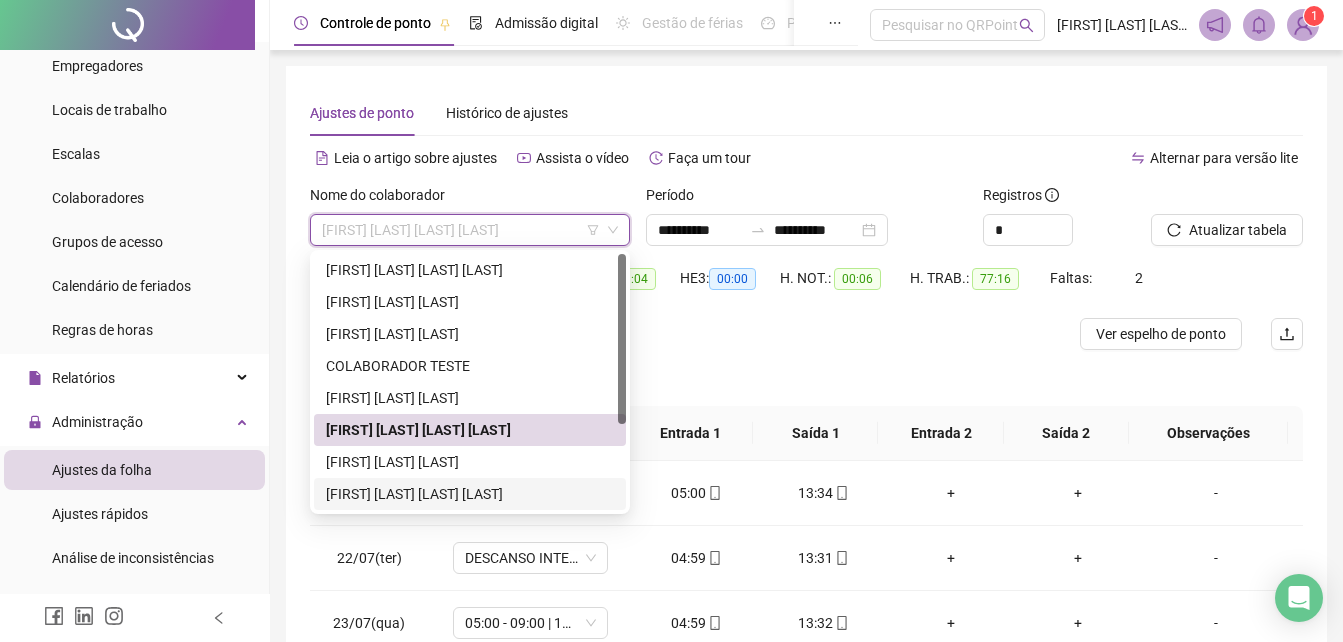 scroll, scrollTop: 128, scrollLeft: 0, axis: vertical 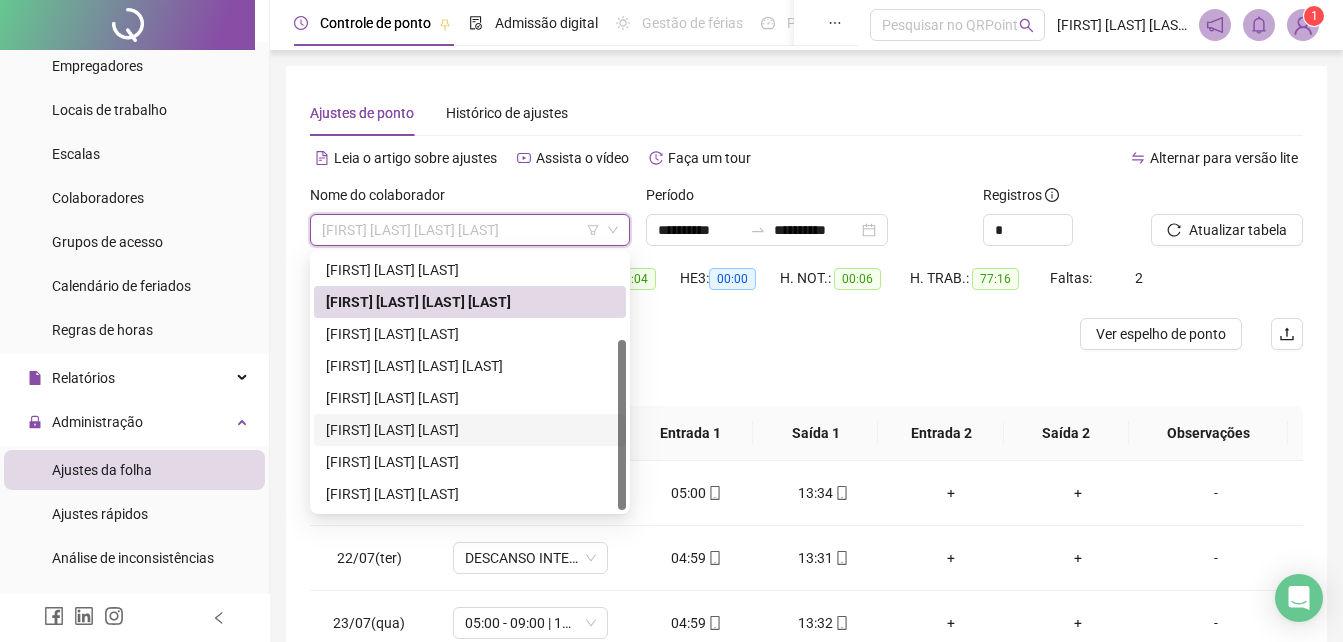 click on "[FIRST] [LAST] [LAST]" at bounding box center (470, 430) 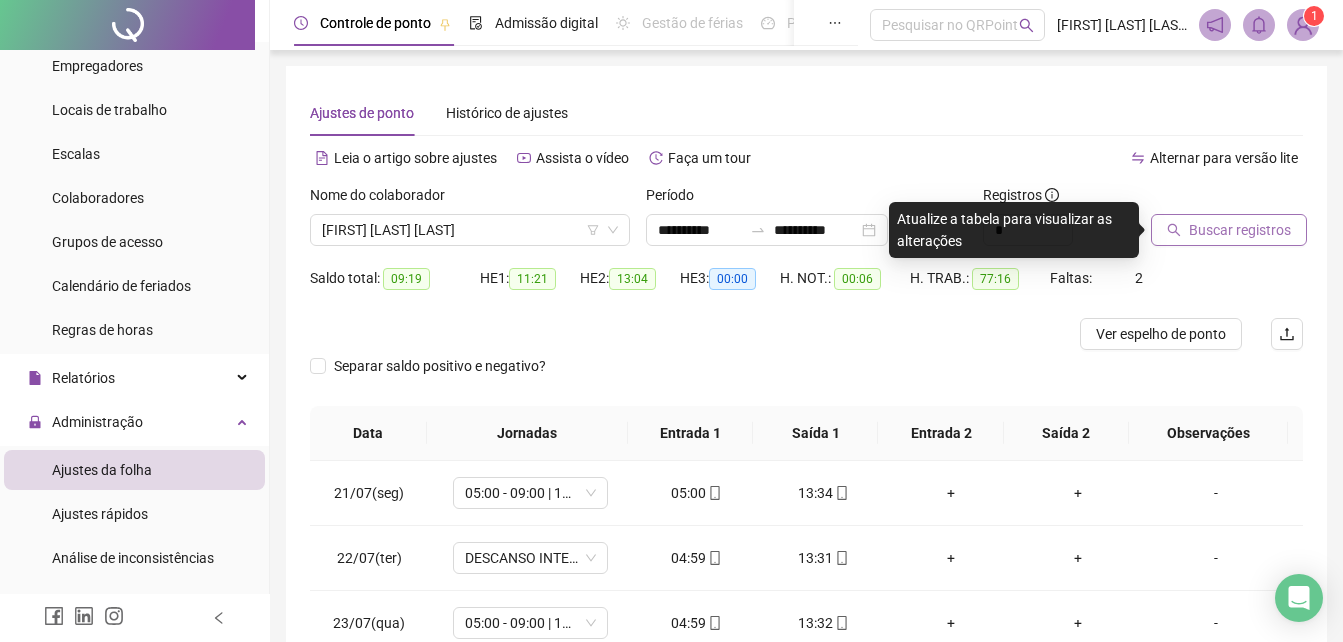 click on "Buscar registros" at bounding box center [1240, 230] 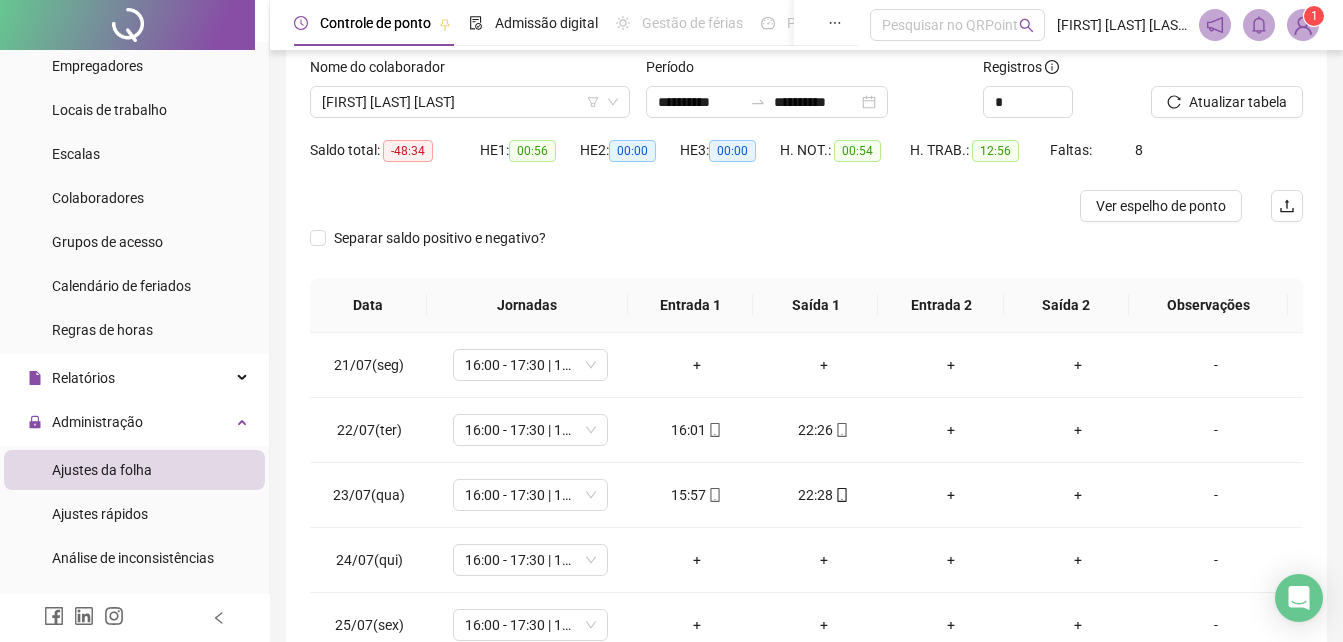 scroll, scrollTop: 356, scrollLeft: 0, axis: vertical 